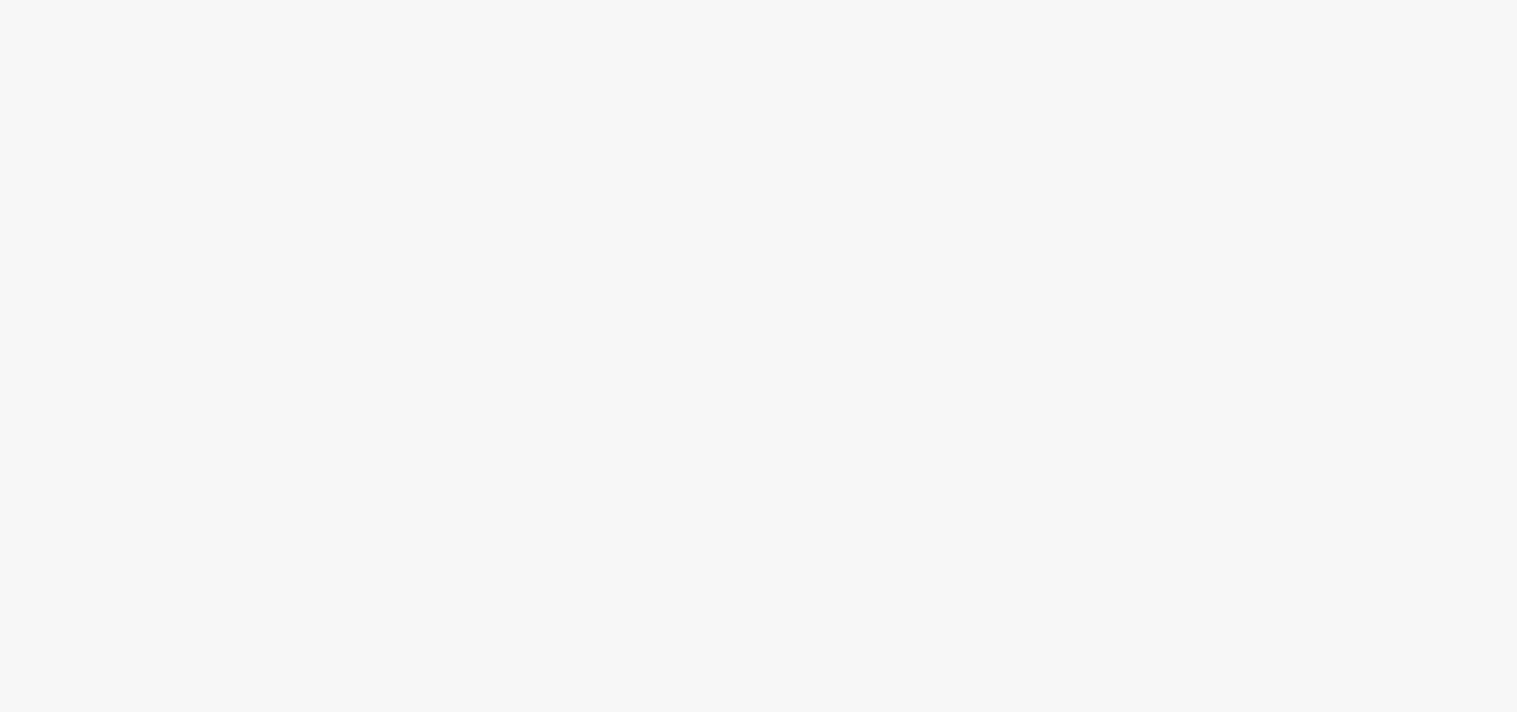 scroll, scrollTop: 0, scrollLeft: 0, axis: both 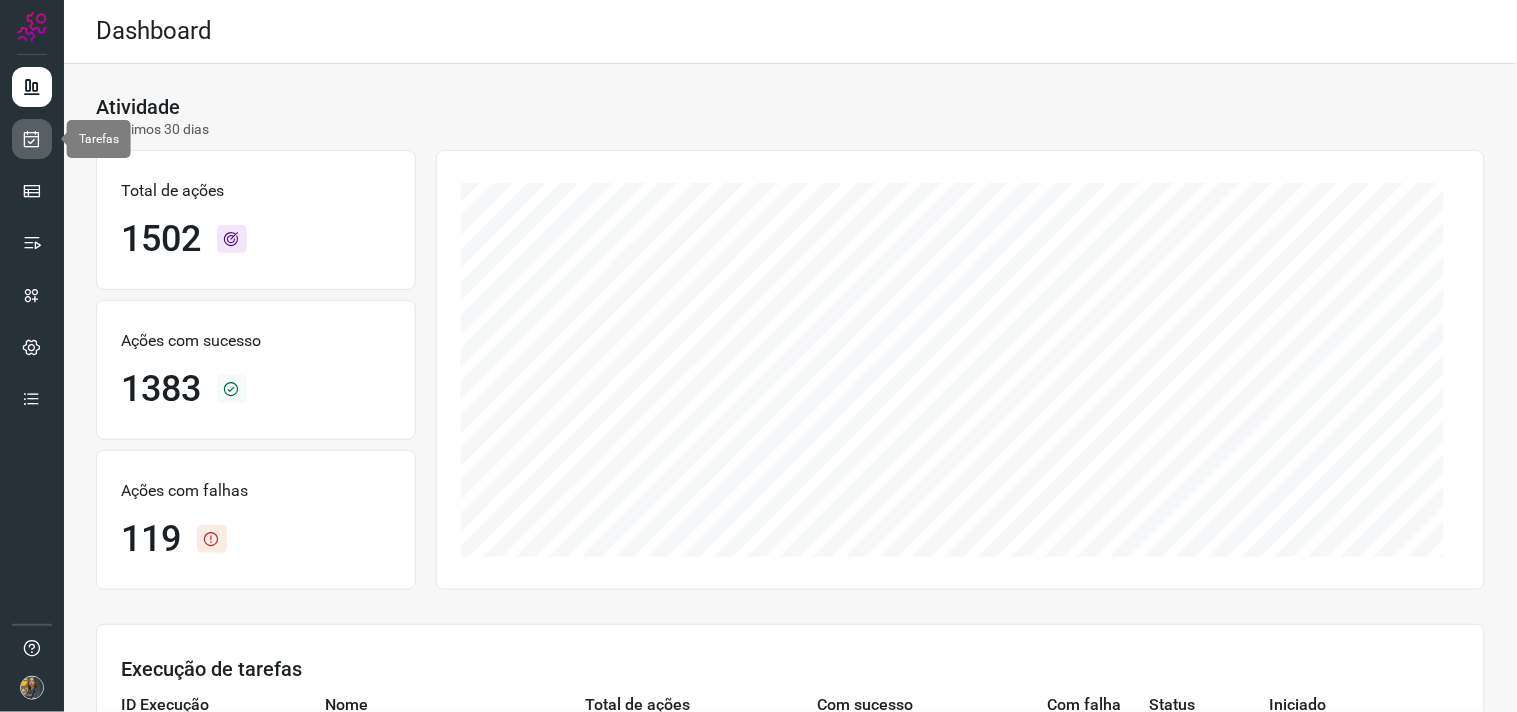 click at bounding box center (32, 139) 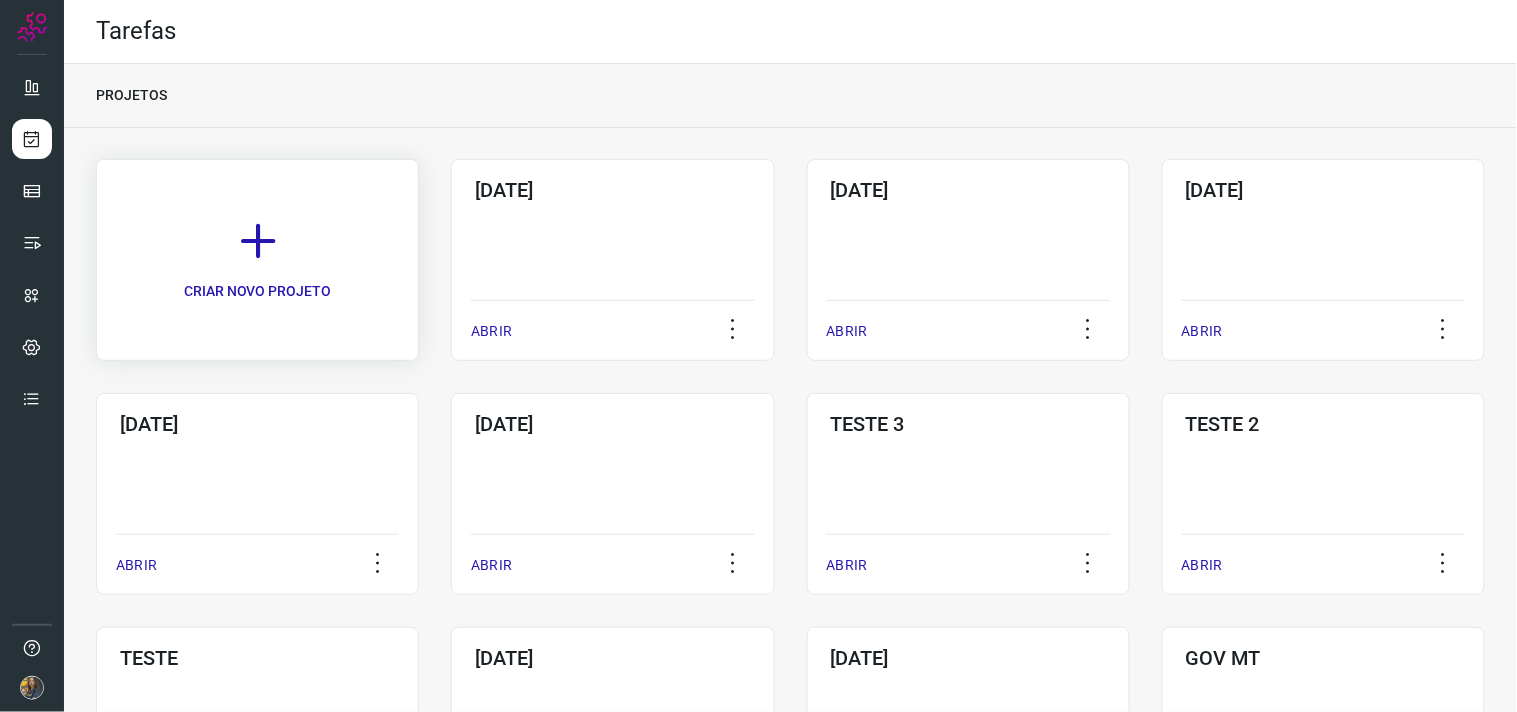 click on "CRIAR NOVO PROJETO" at bounding box center (257, 260) 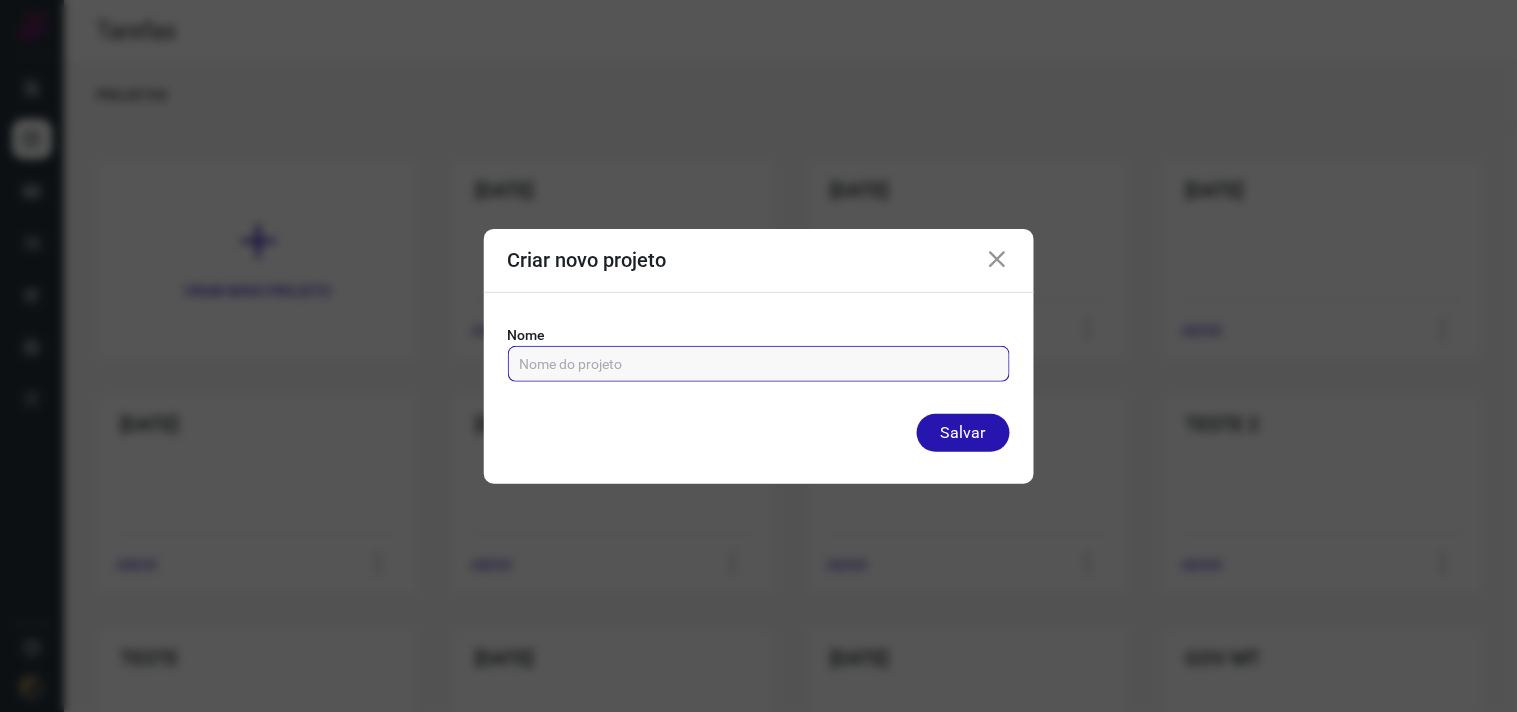 click at bounding box center (759, 364) 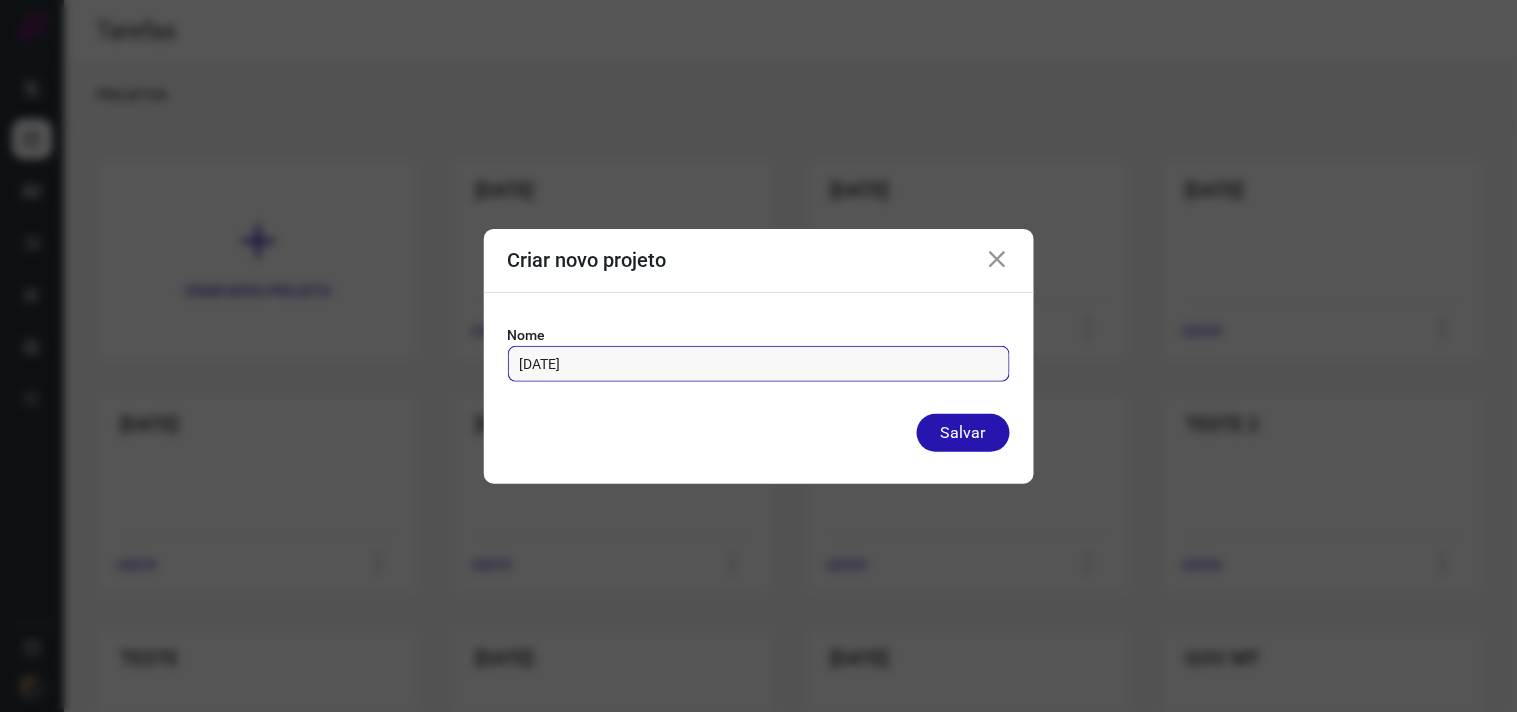 type on "[DATE]" 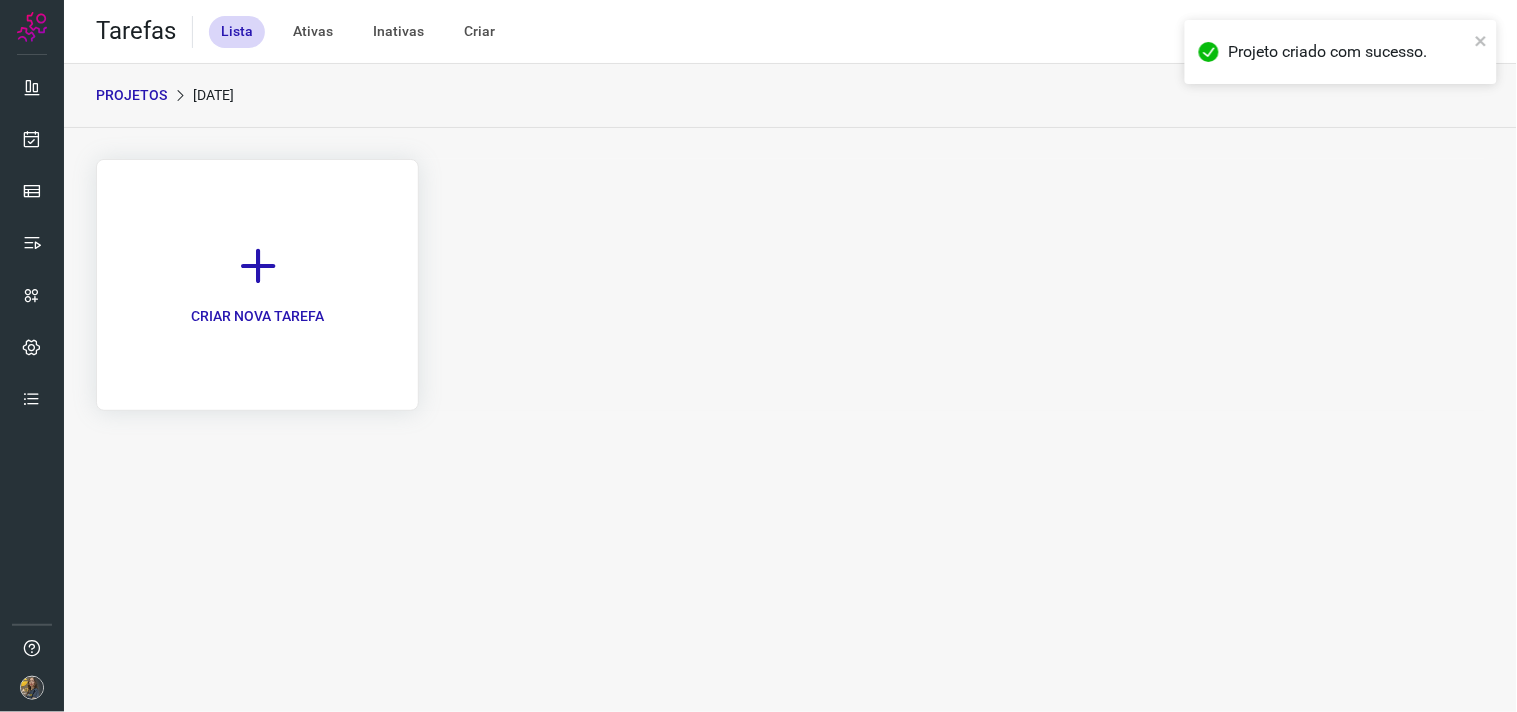 click on "CRIAR NOVA TAREFA" at bounding box center (257, 285) 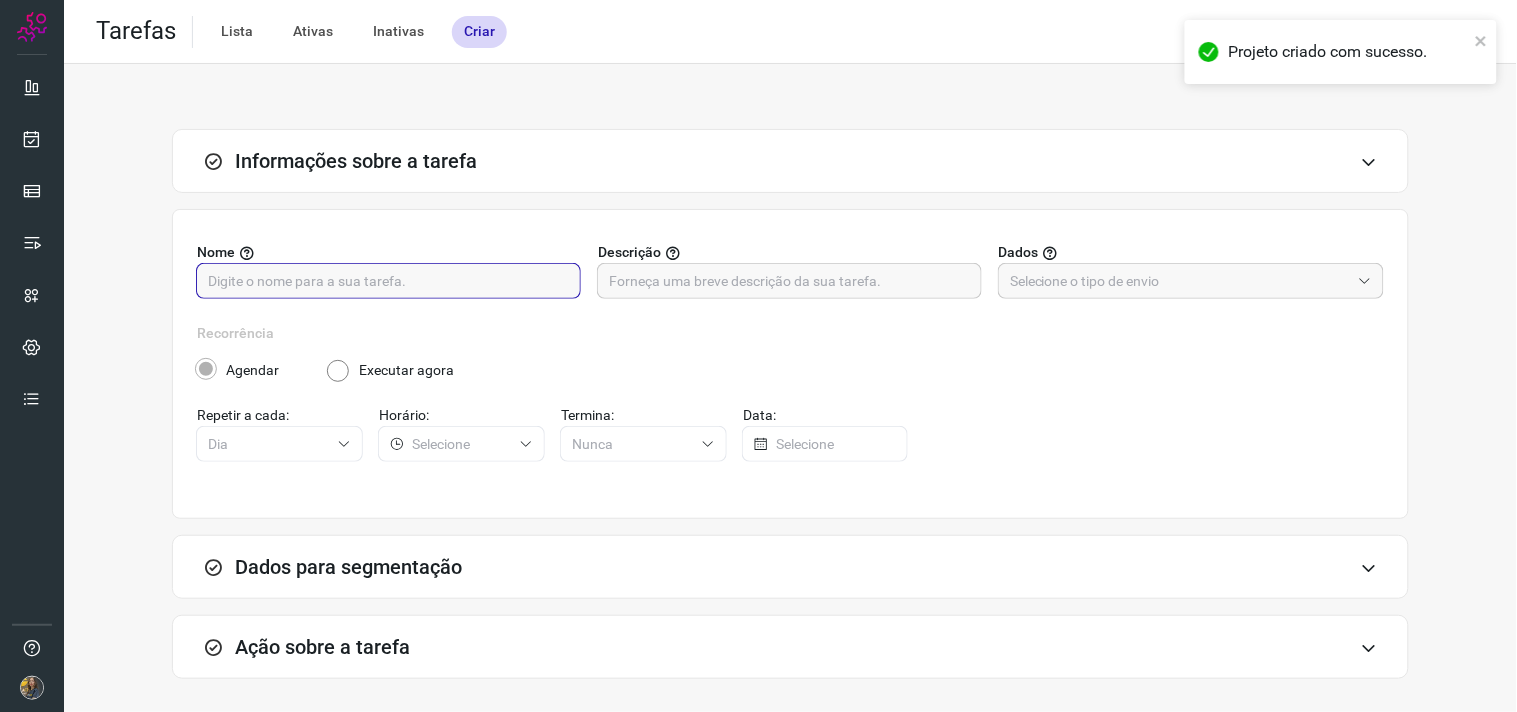 click at bounding box center (388, 281) 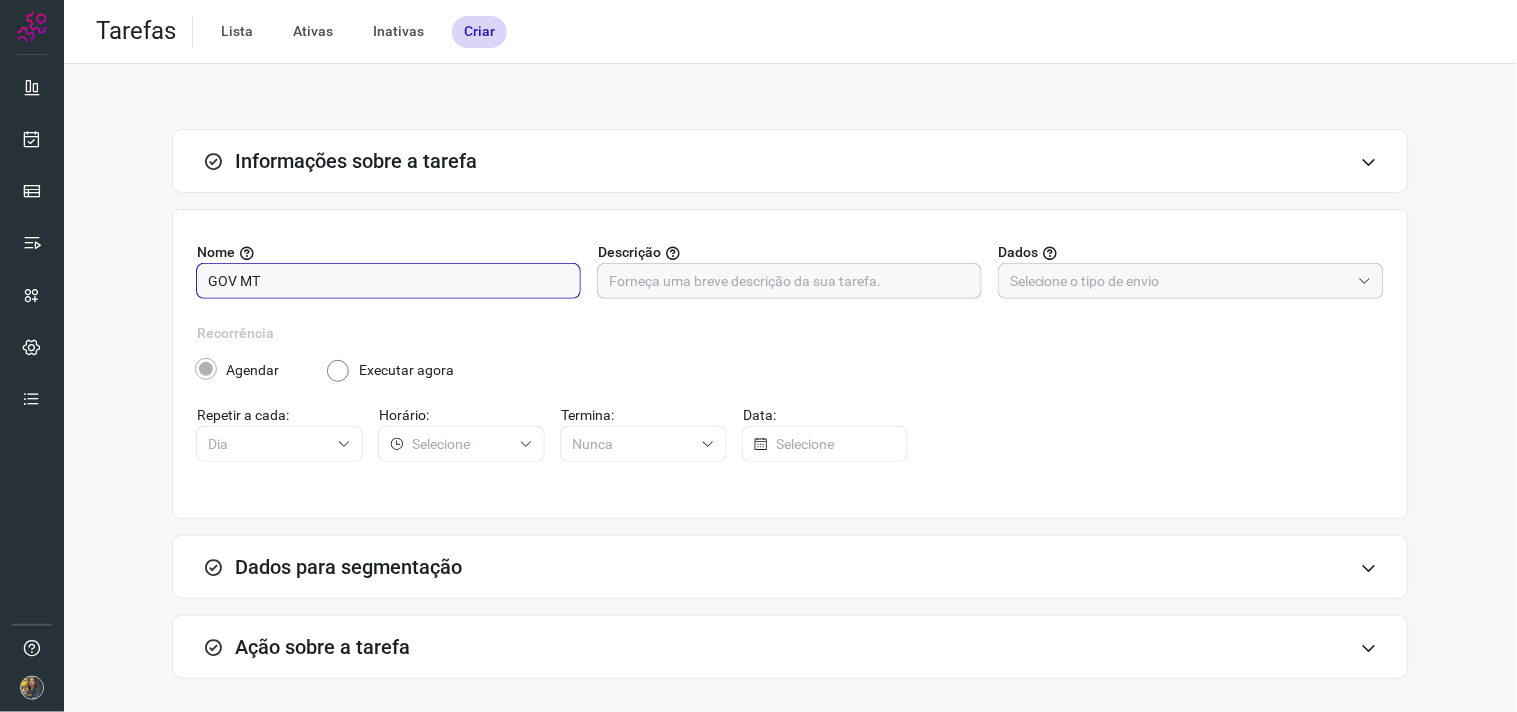 type on "GOV MT" 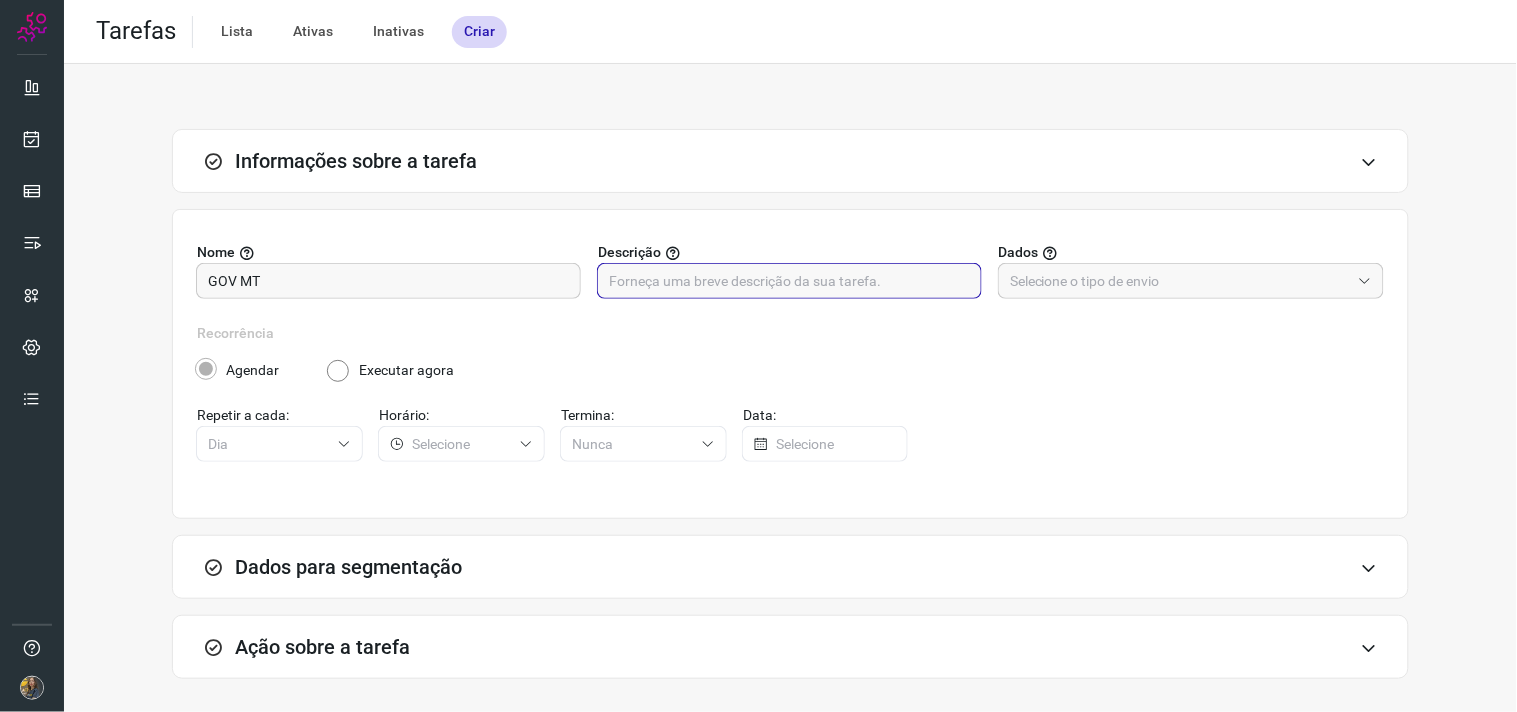 click at bounding box center (789, 281) 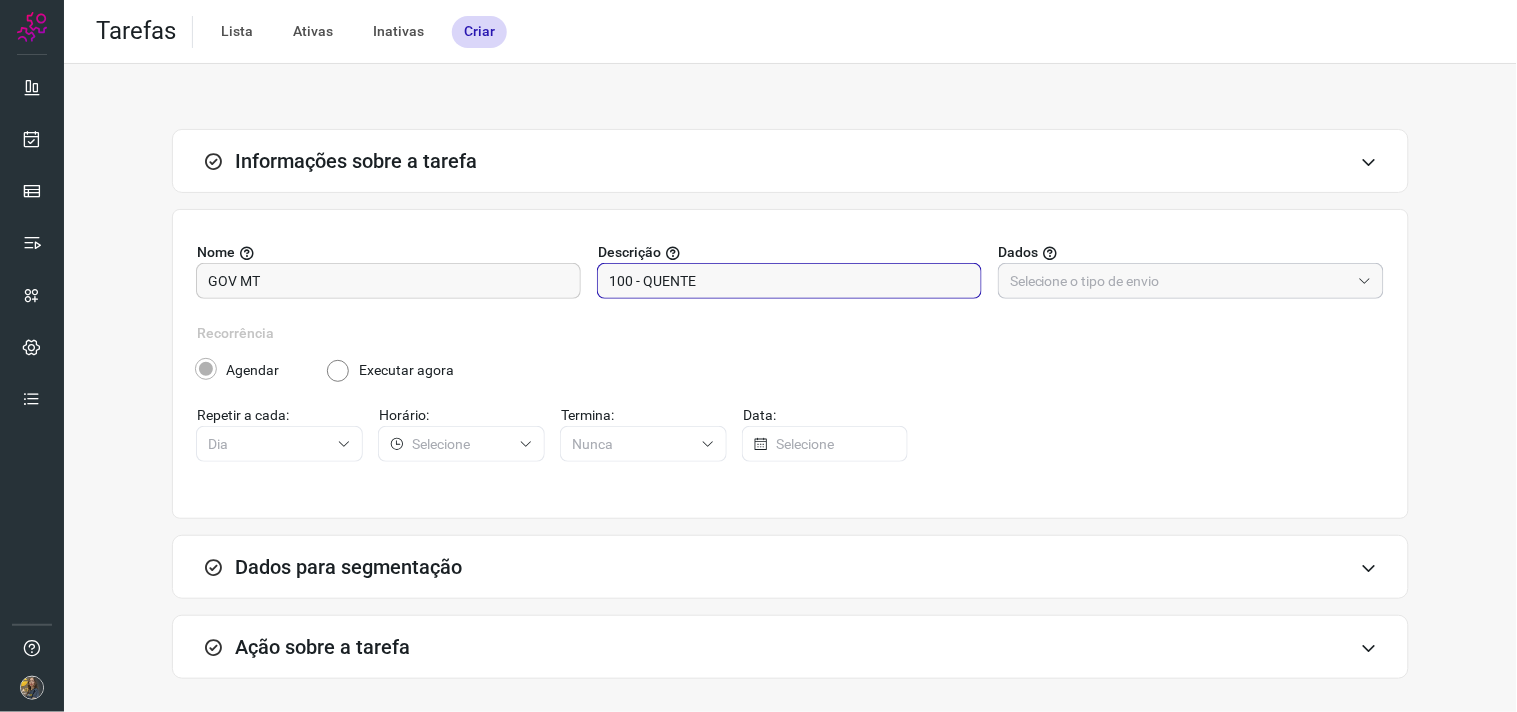 type on "100 - QUENTE" 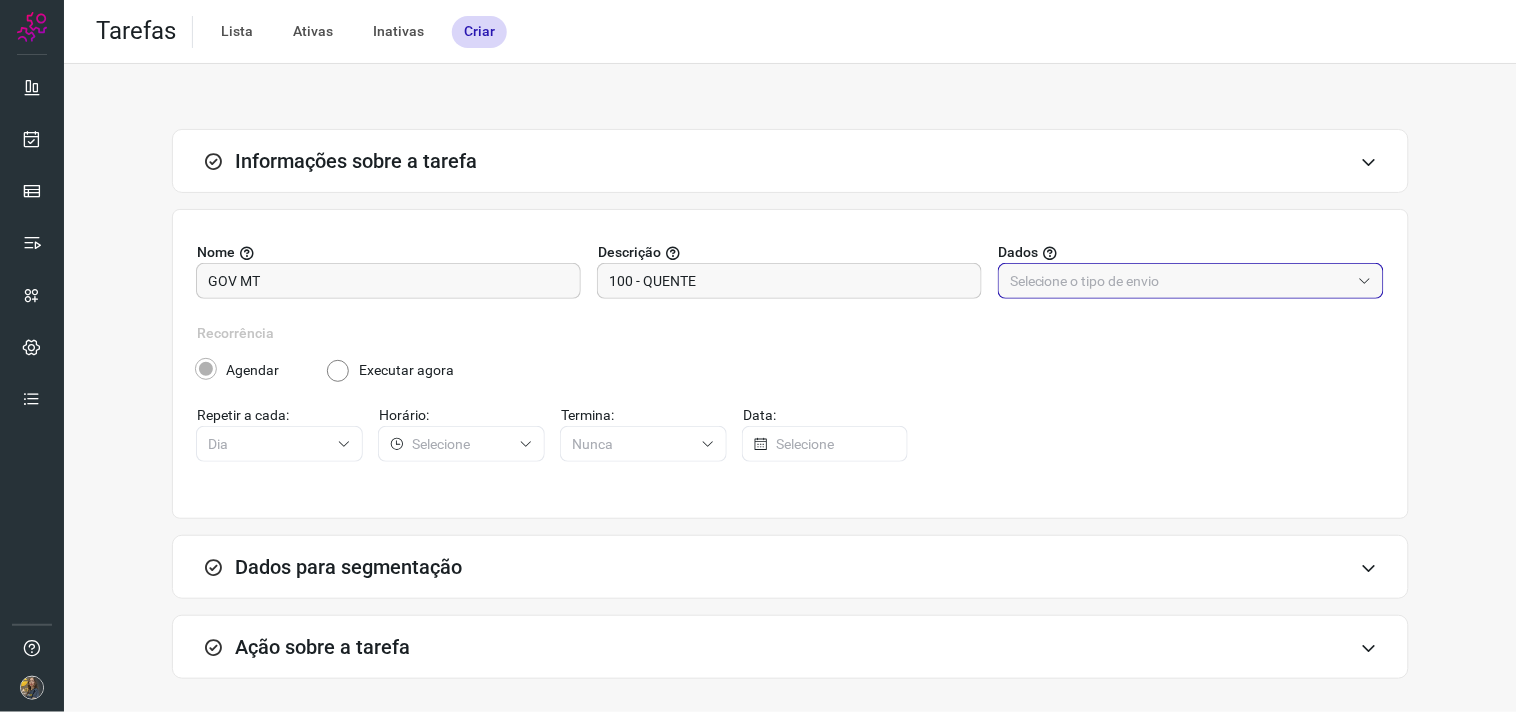 click at bounding box center (1180, 281) 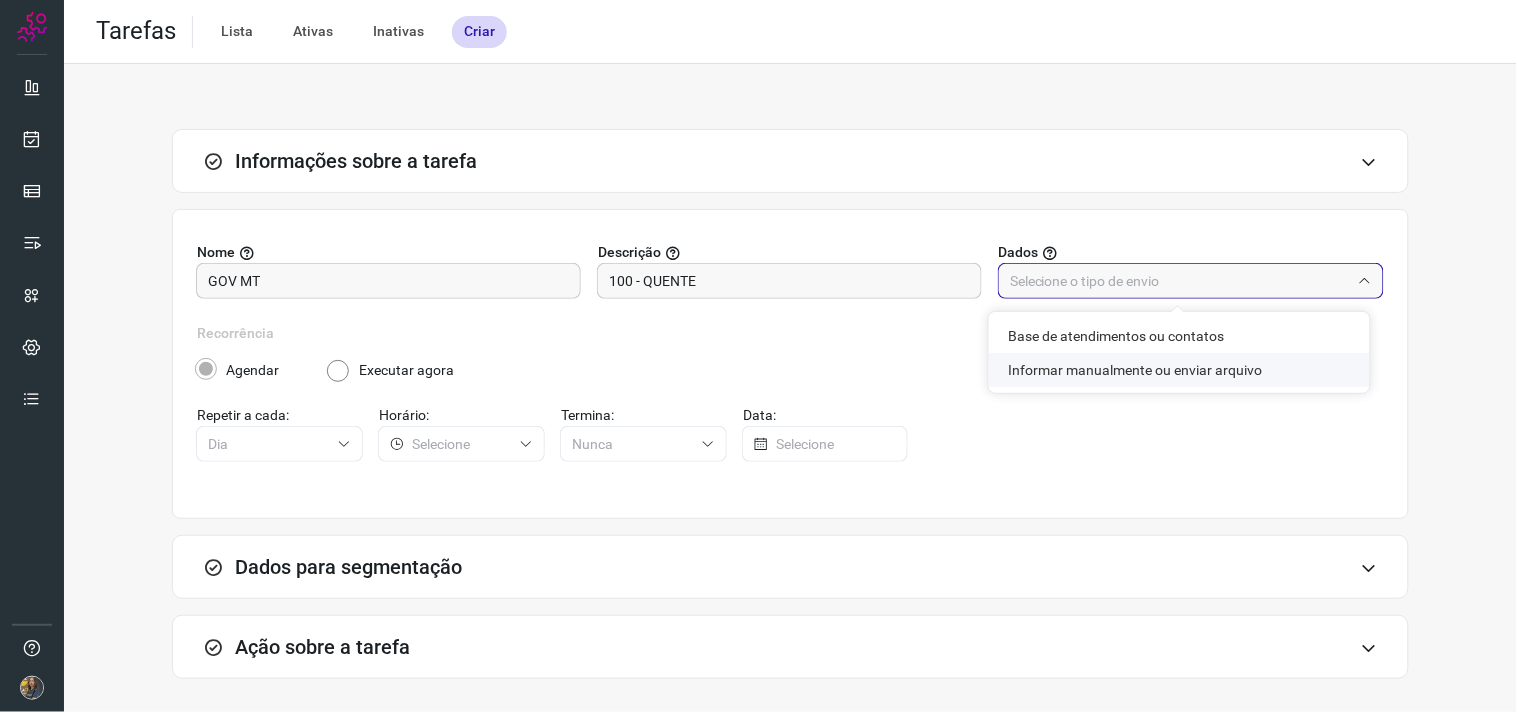 click on "Informar manualmente ou enviar arquivo" 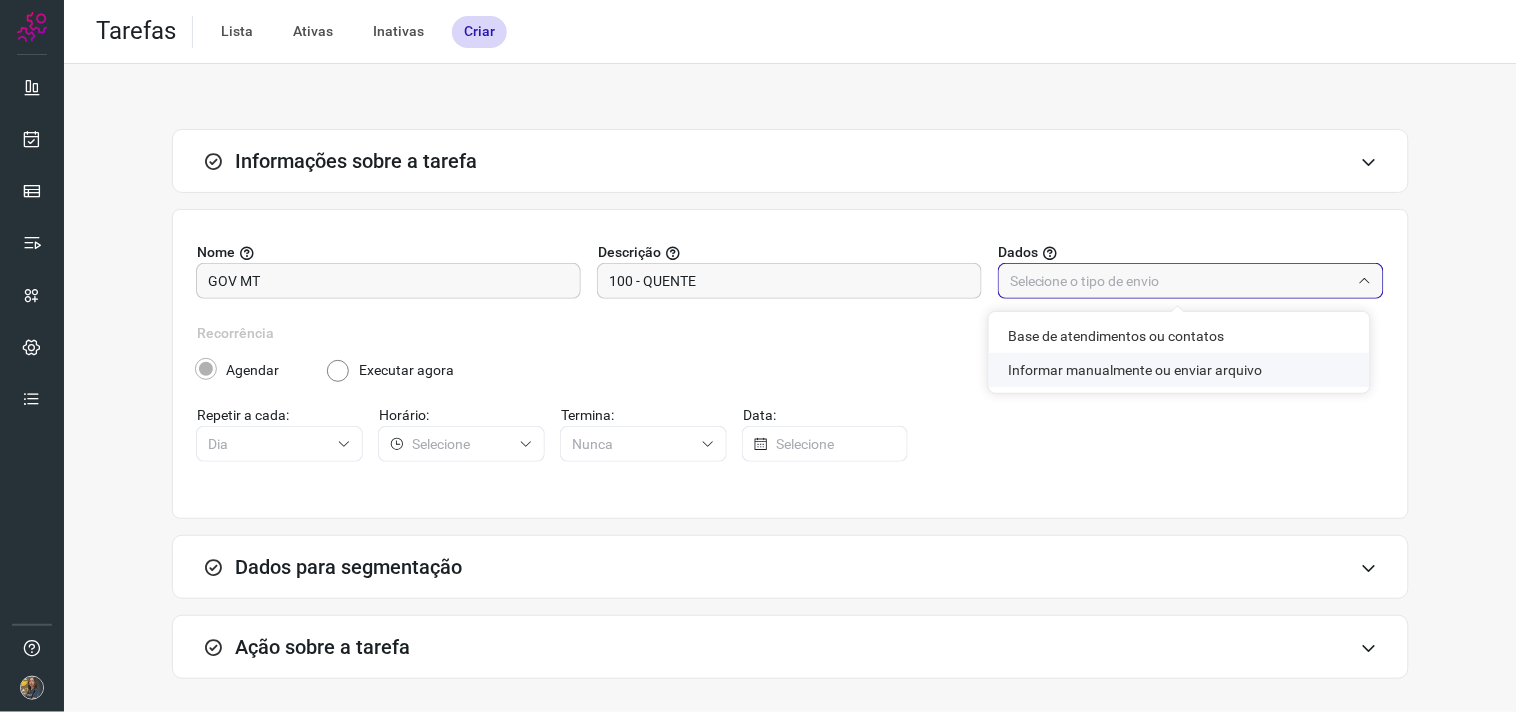 type on "Informar manualmente ou enviar arquivo" 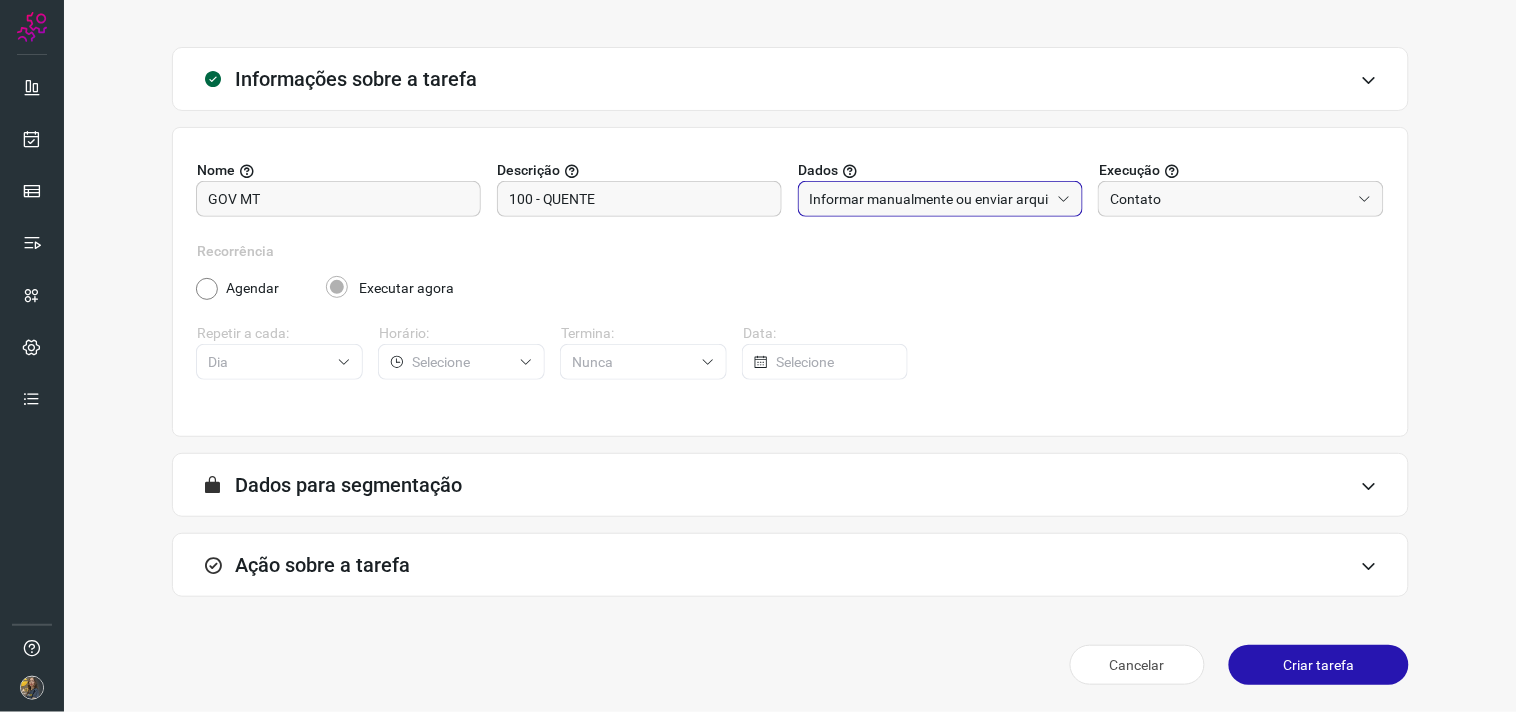 click on "Ação sobre a tarefa" at bounding box center (790, 565) 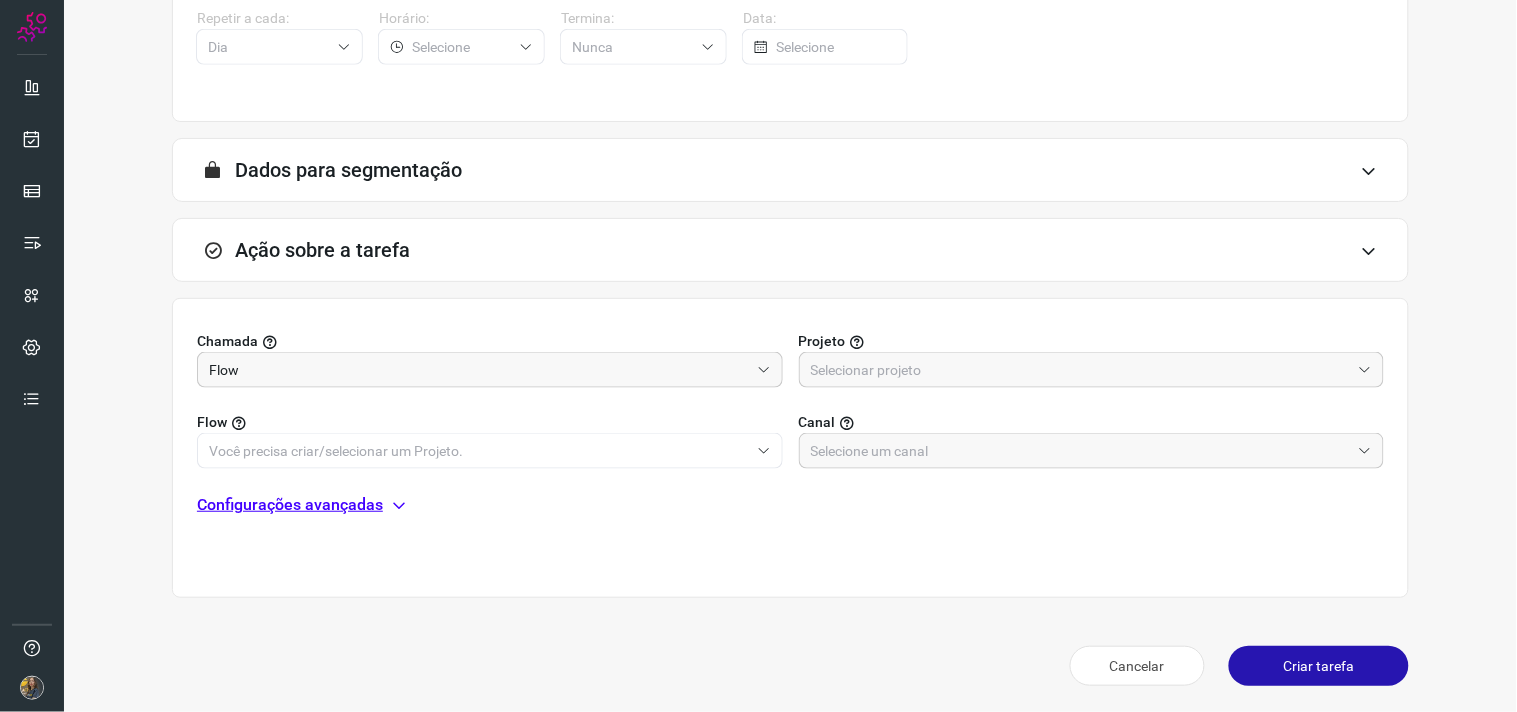 scroll, scrollTop: 398, scrollLeft: 0, axis: vertical 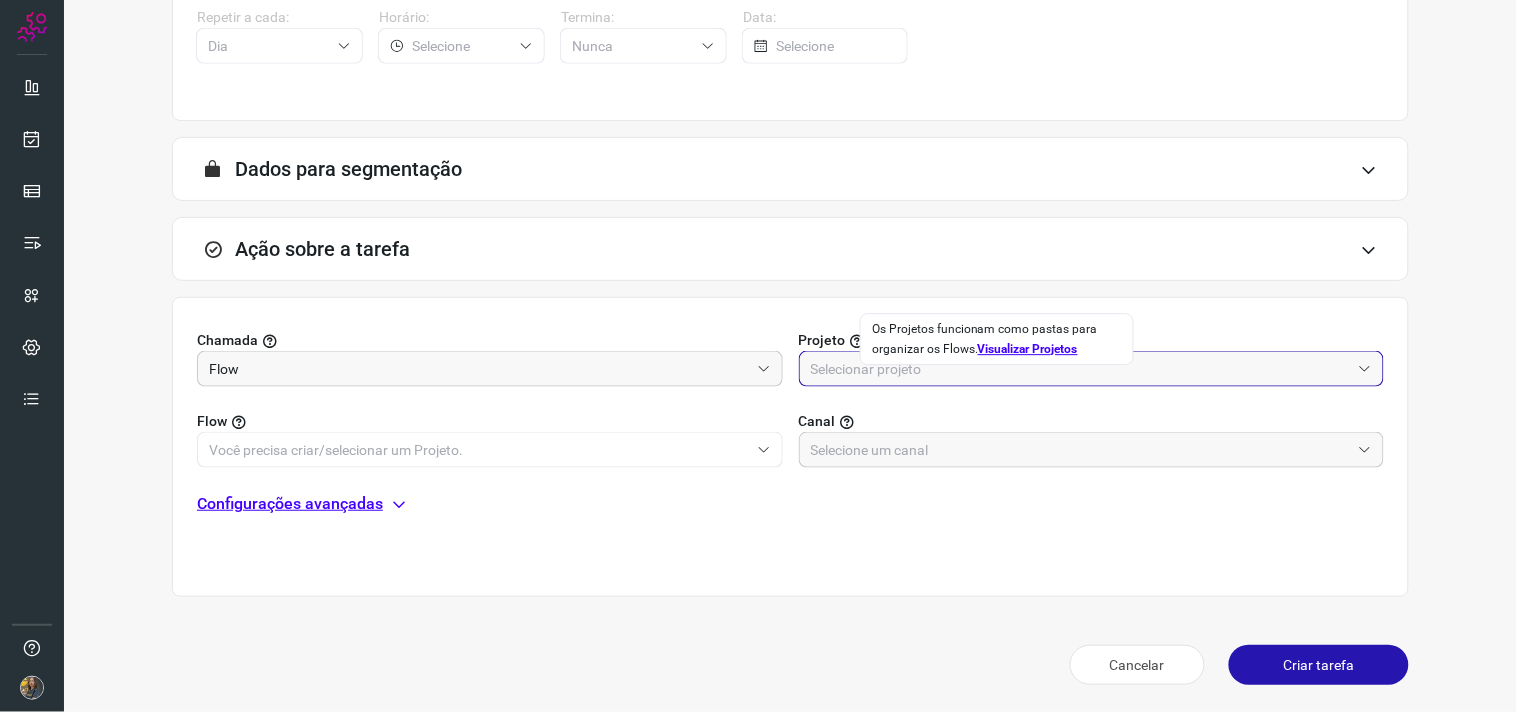 click at bounding box center [1081, 369] 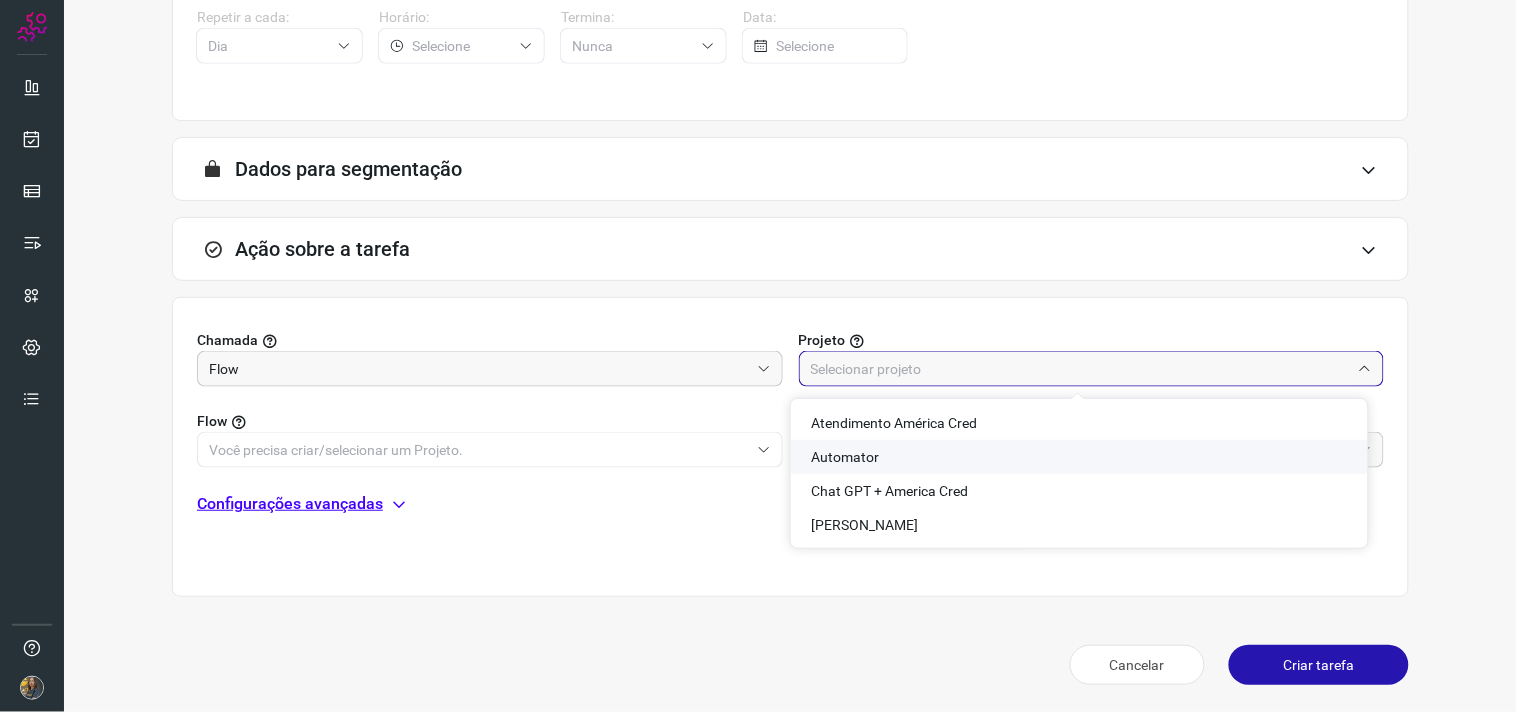 click on "Automator" 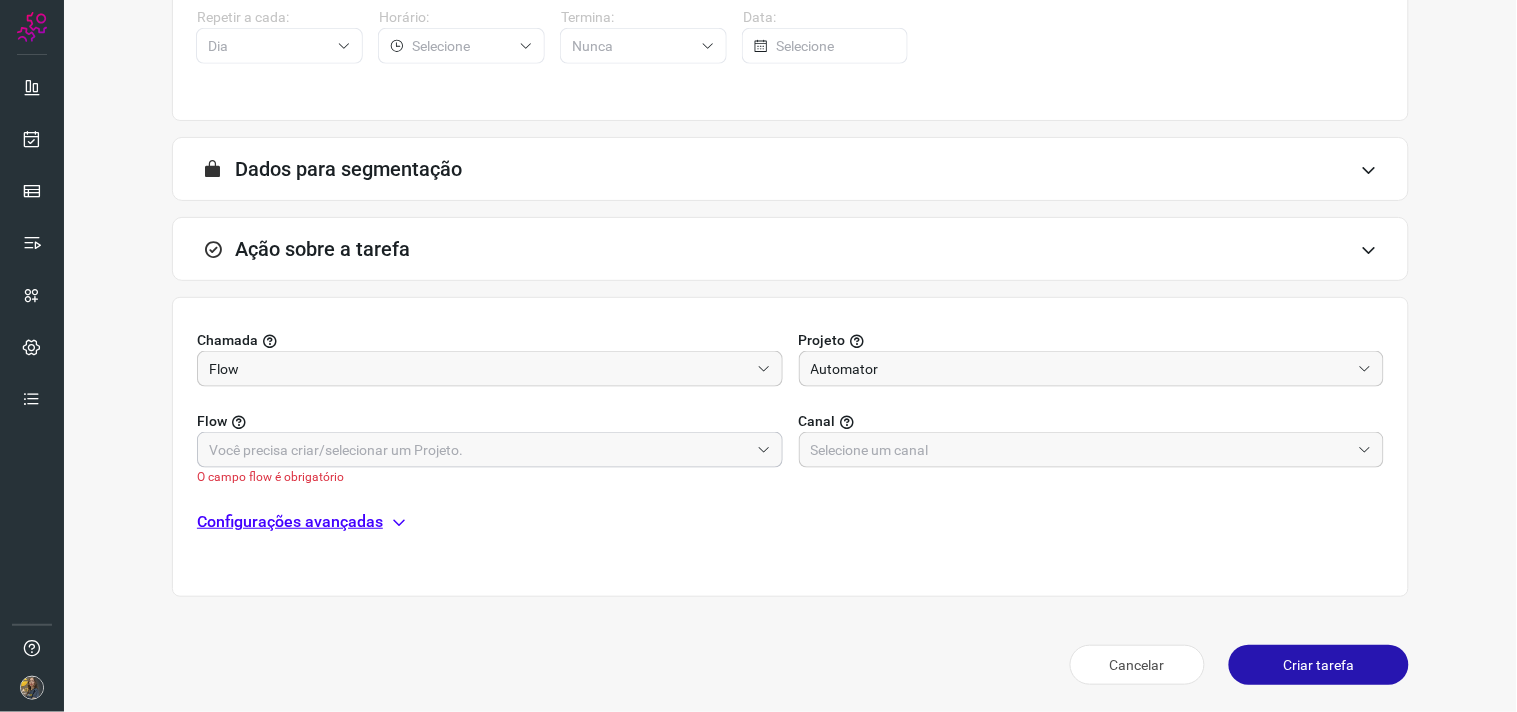 drag, startPoint x: 692, startPoint y: 425, endPoint x: 685, endPoint y: 444, distance: 20.248457 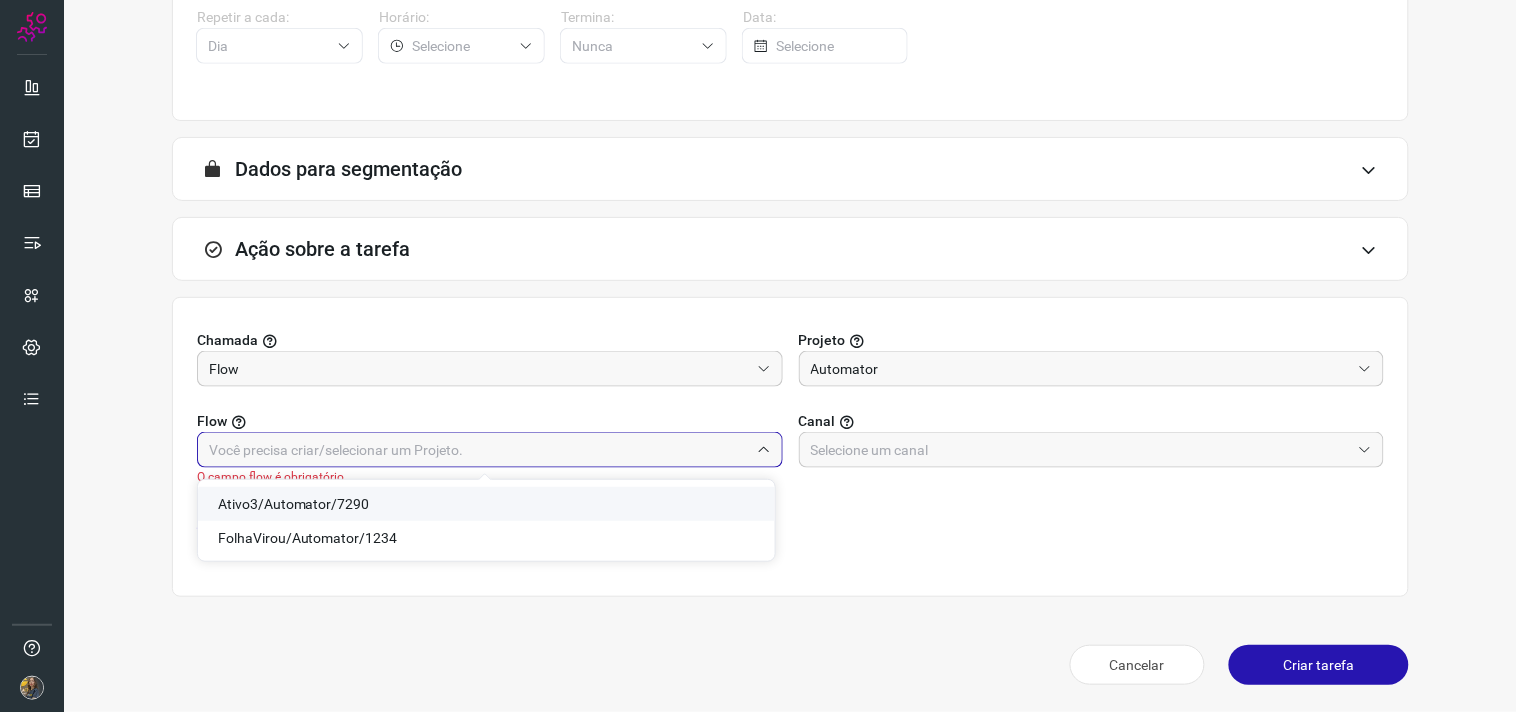 click on "Ativo3/Automator/7290" 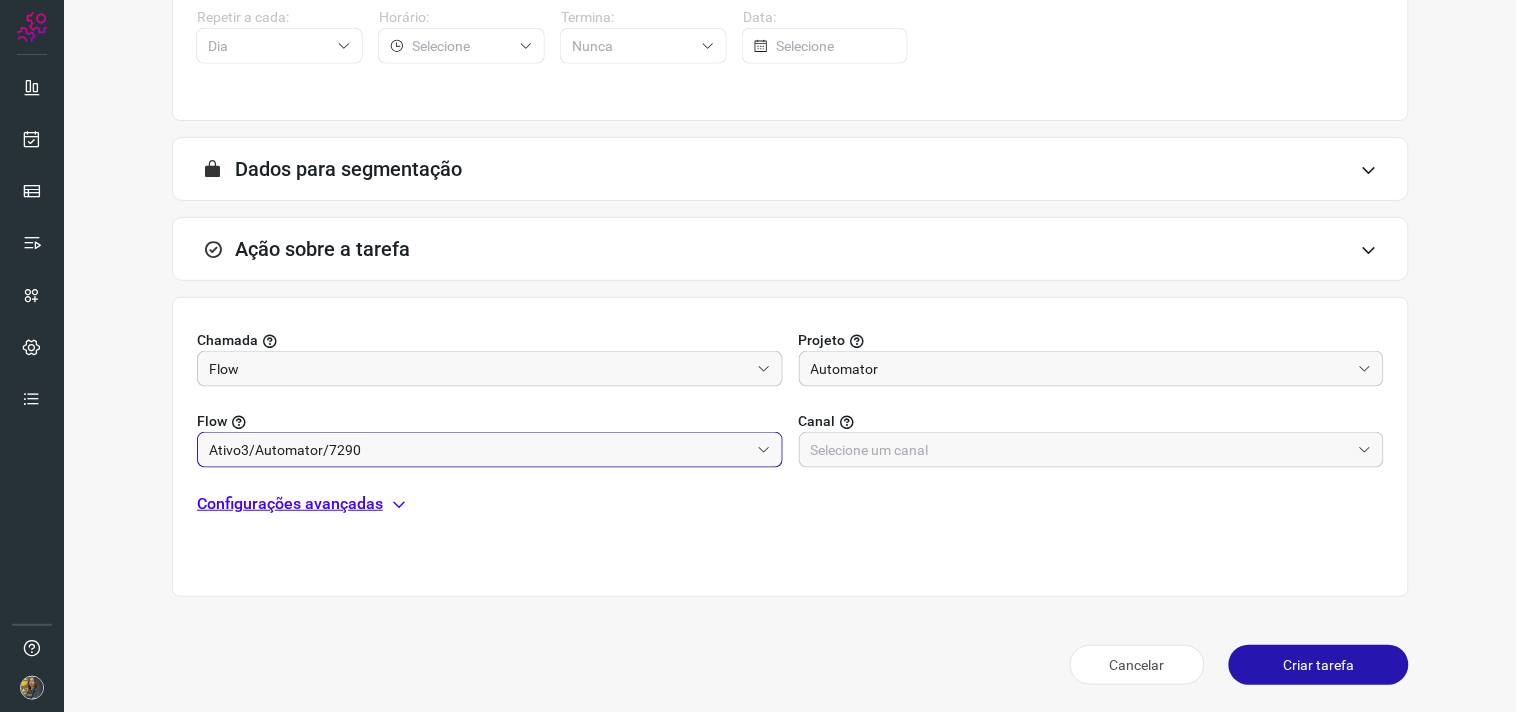 drag, startPoint x: 763, startPoint y: 432, endPoint x: 785, endPoint y: 432, distance: 22 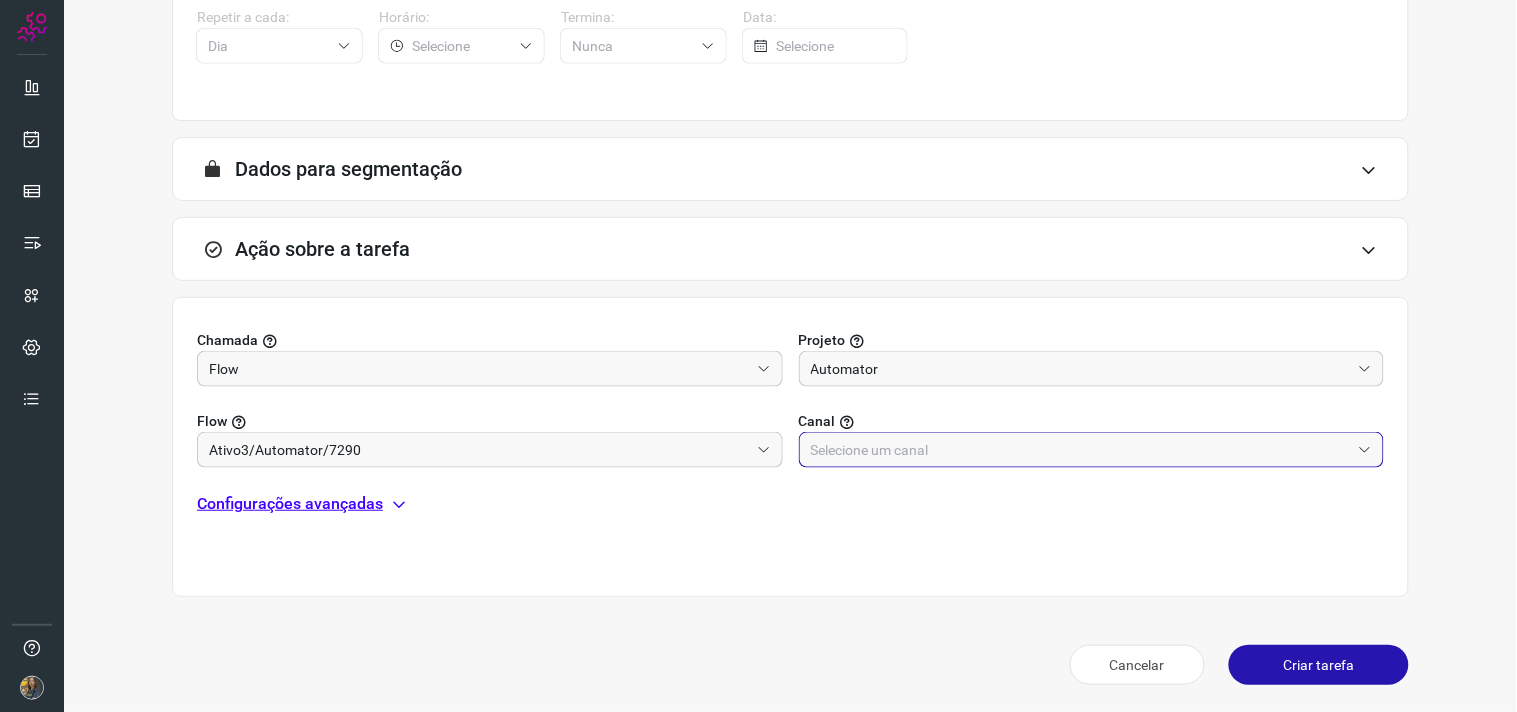 click at bounding box center (1081, 450) 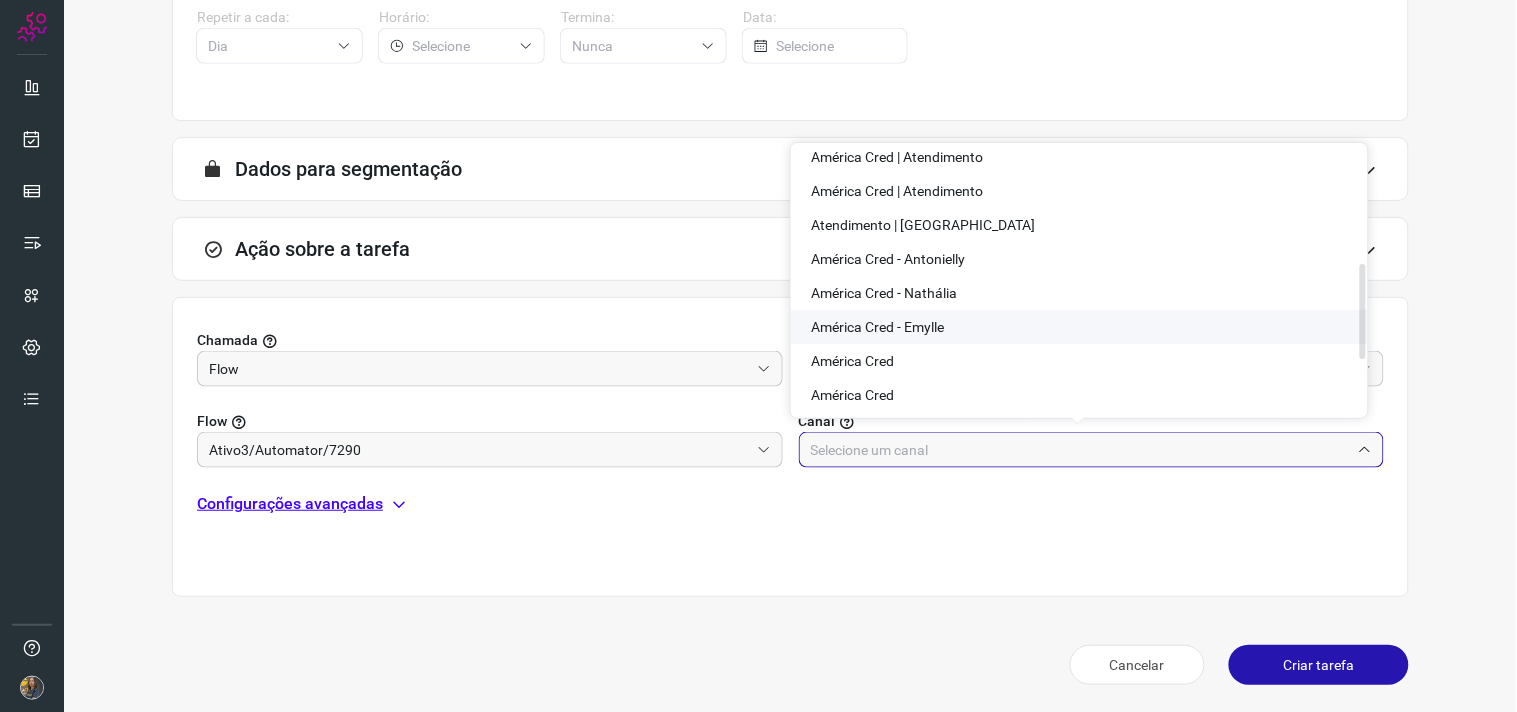 scroll, scrollTop: 333, scrollLeft: 0, axis: vertical 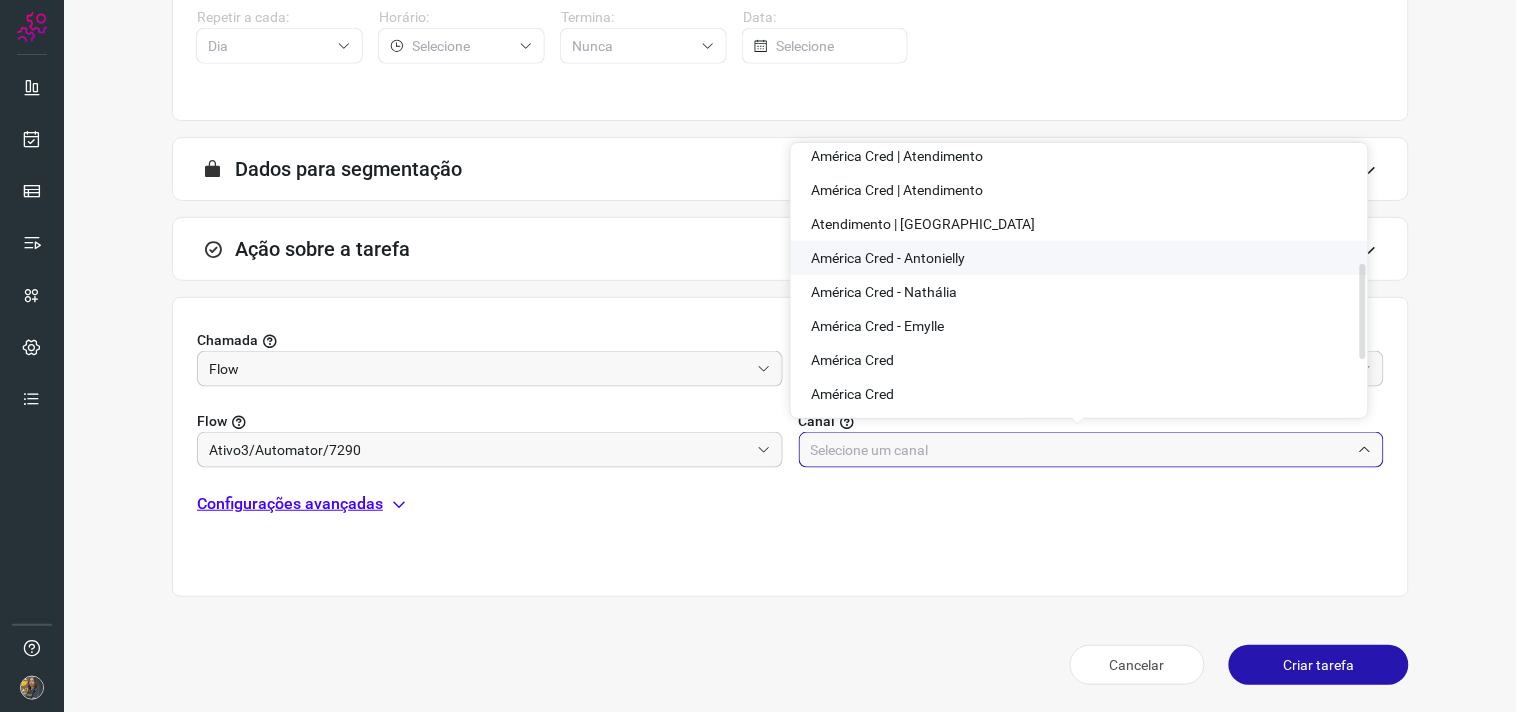 click on "América Cred - Antonielly" 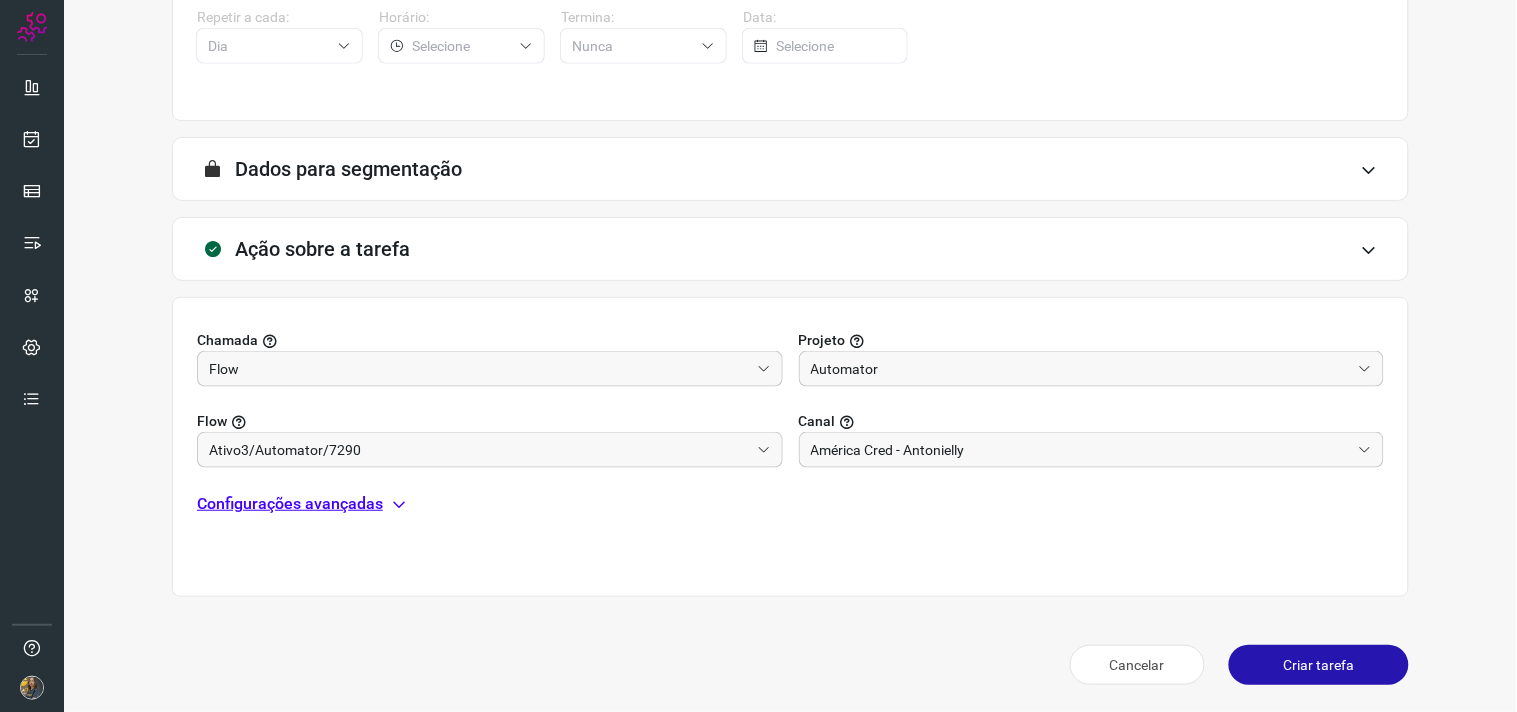 click on "Configurações avançadas" at bounding box center [790, 504] 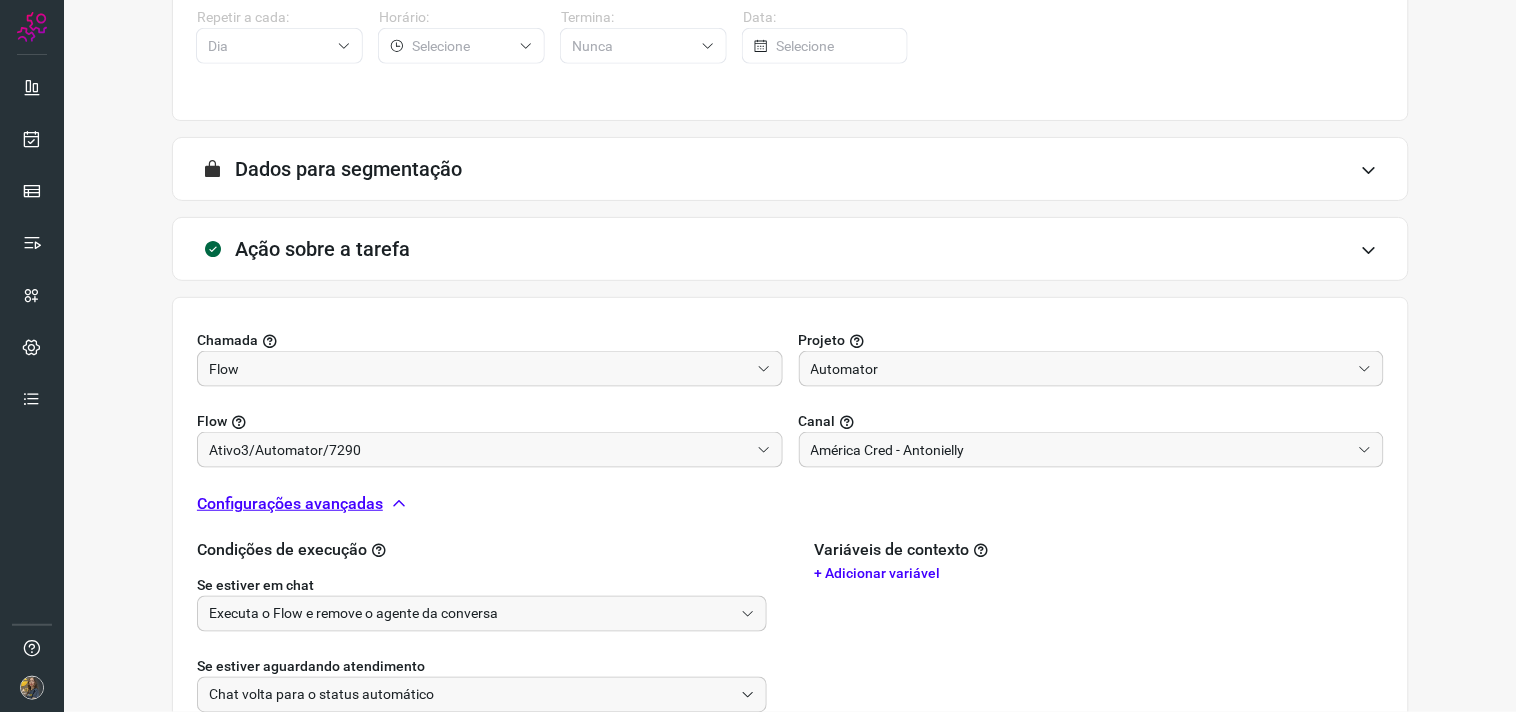 click on "Se estiver aguardando atendimento Chat volta para o status automático" at bounding box center [482, 672] 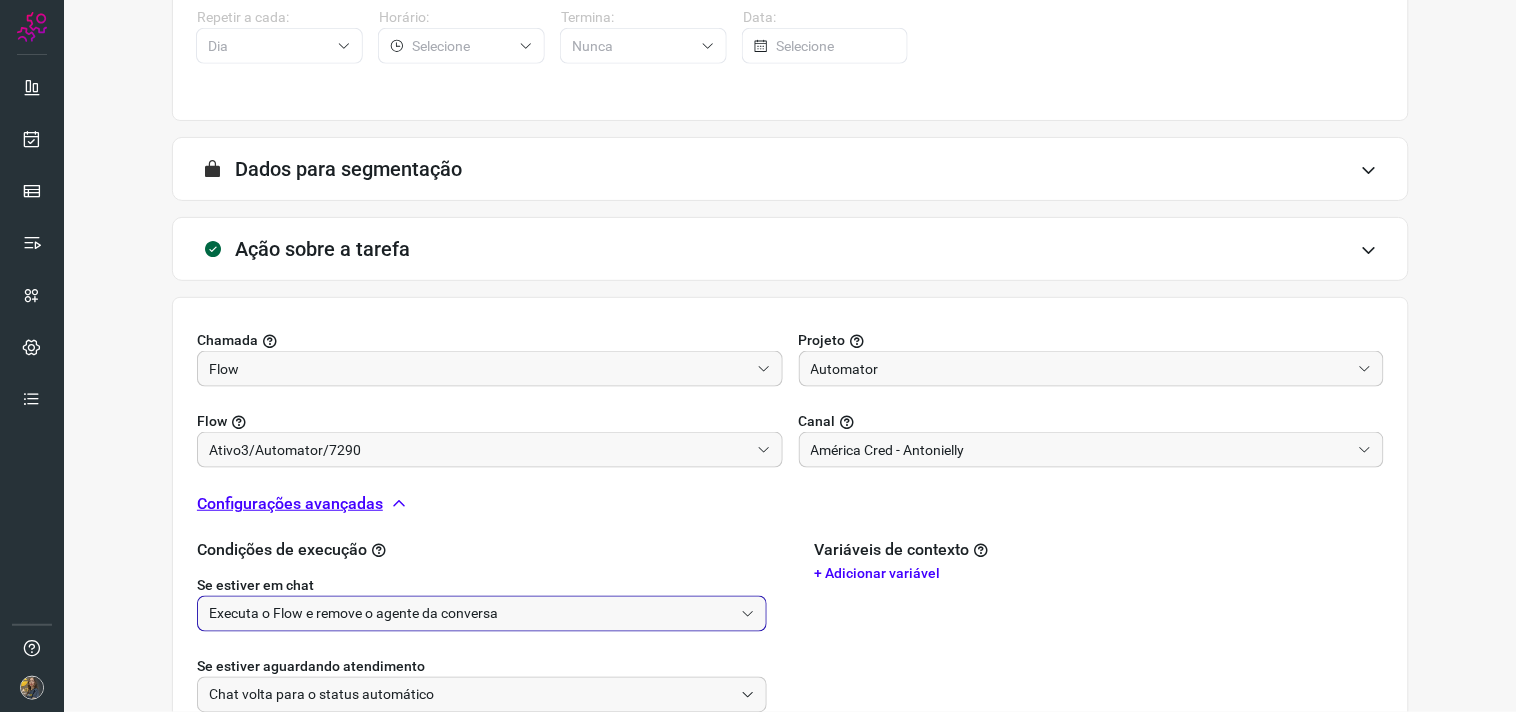 click on "Executa o Flow e remove o agente da conversa" at bounding box center [471, 614] 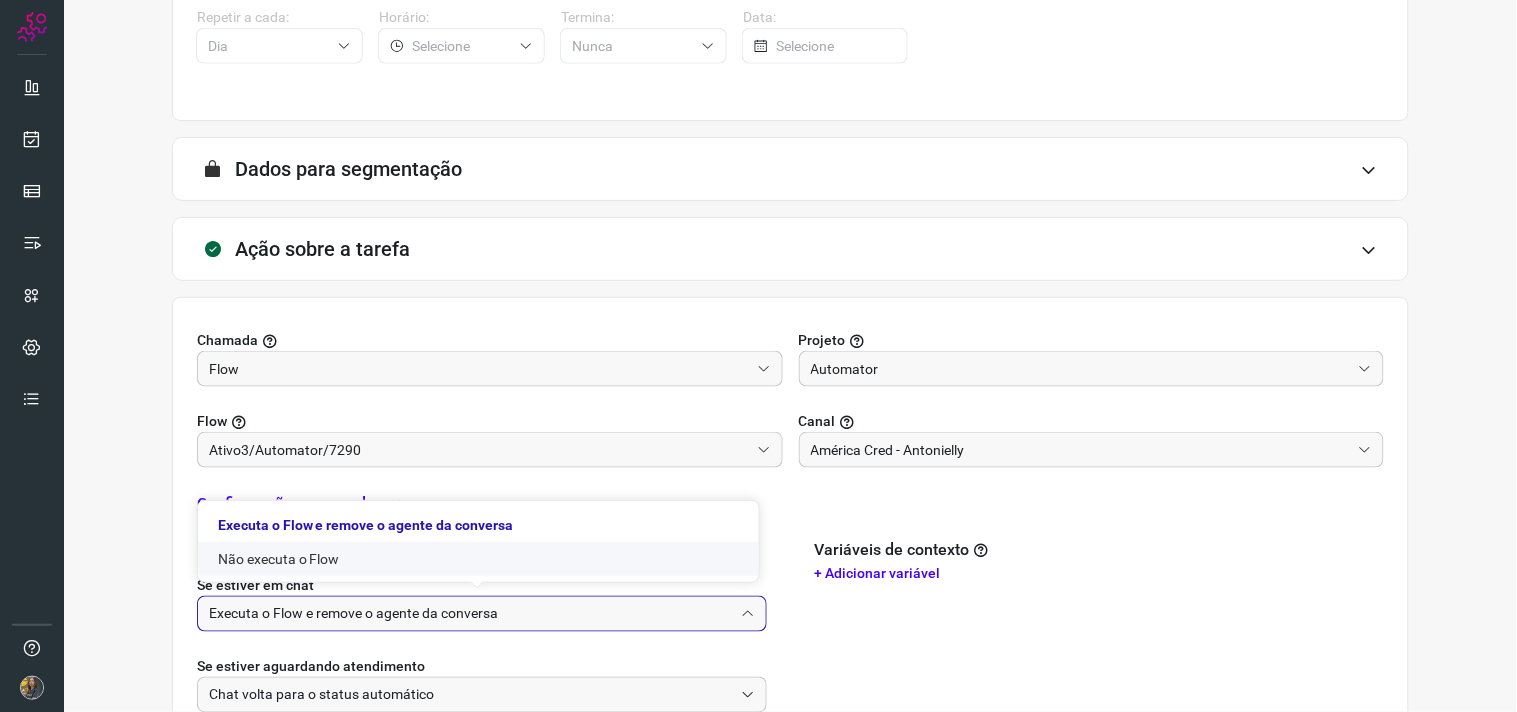 click on "Não executa o Flow" 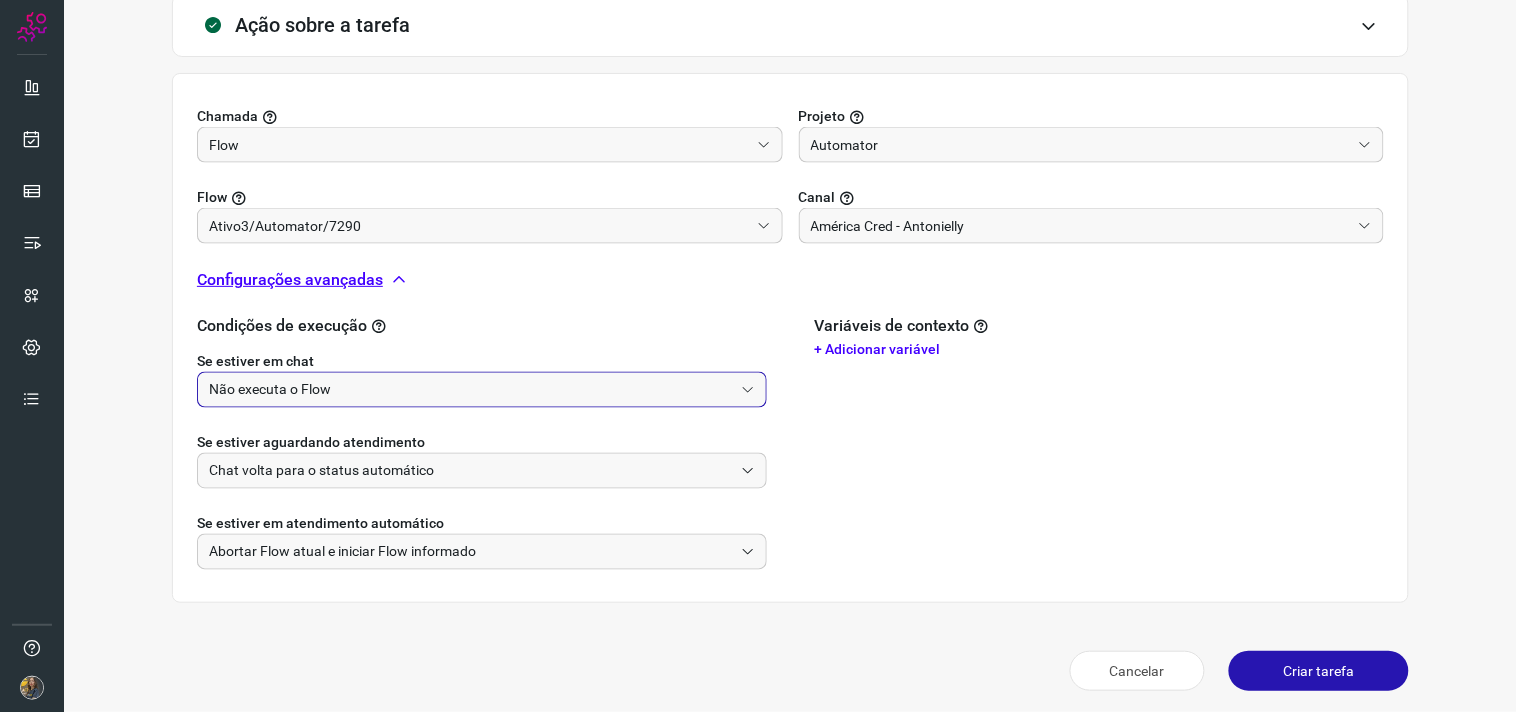 scroll, scrollTop: 628, scrollLeft: 0, axis: vertical 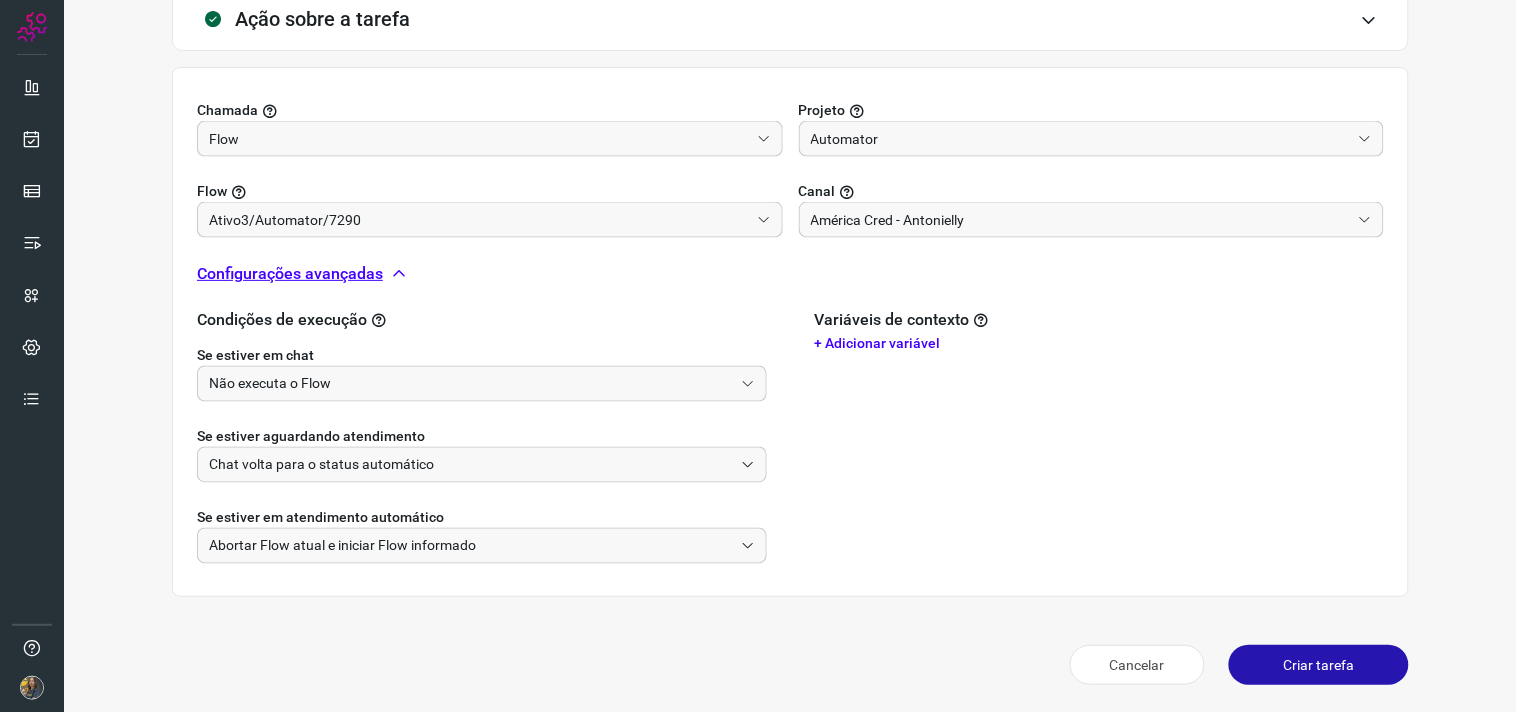 click on "Criar tarefa" at bounding box center [1319, 665] 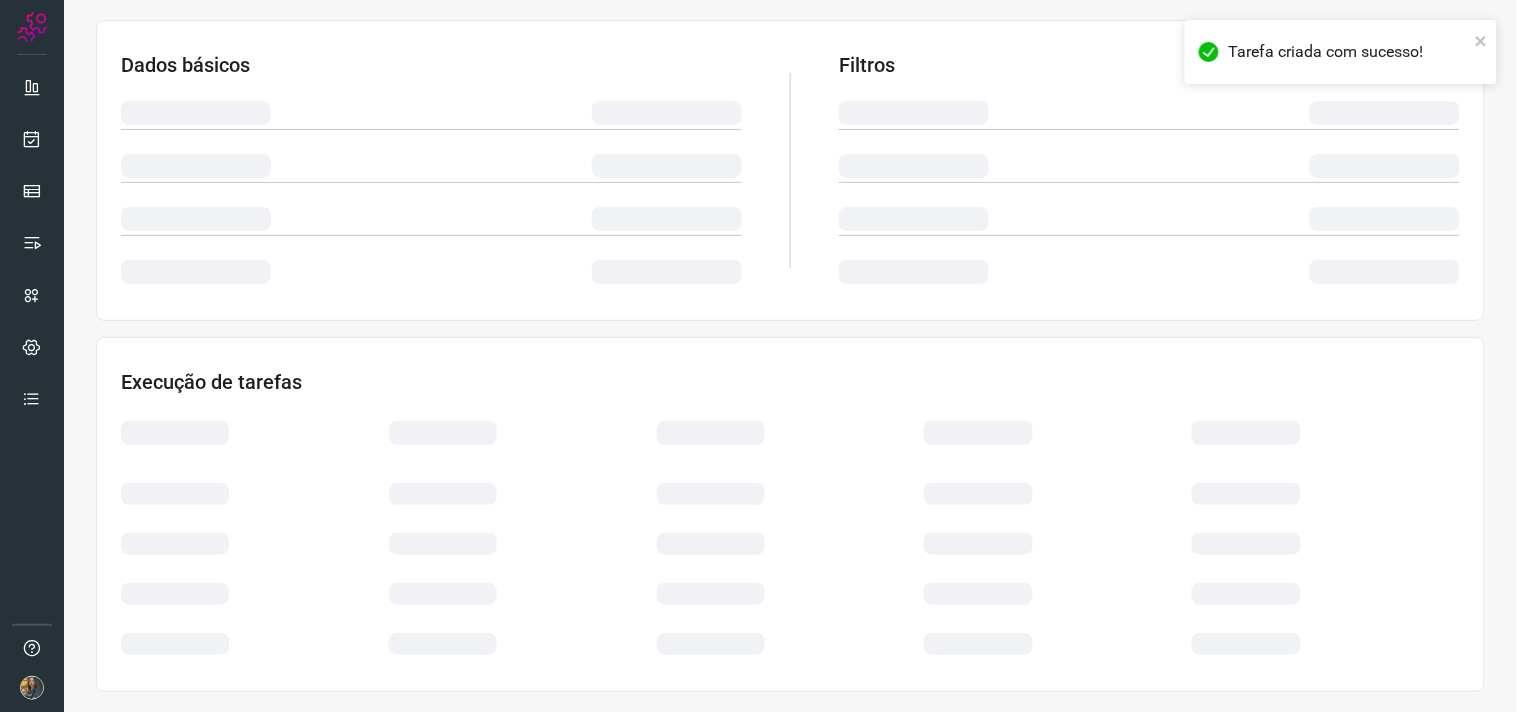 scroll, scrollTop: 321, scrollLeft: 0, axis: vertical 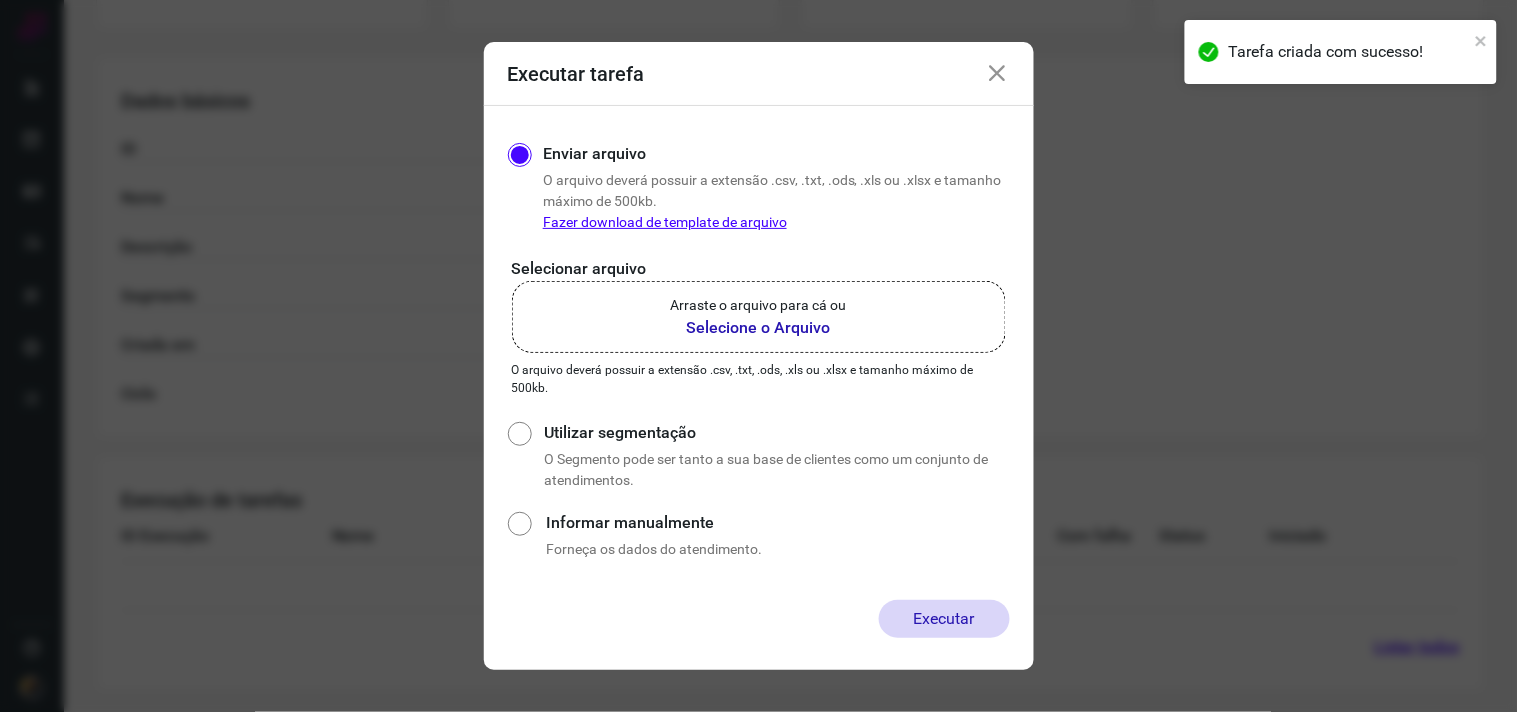 click on "Arraste o arquivo para cá ou Selecione o Arquivo" 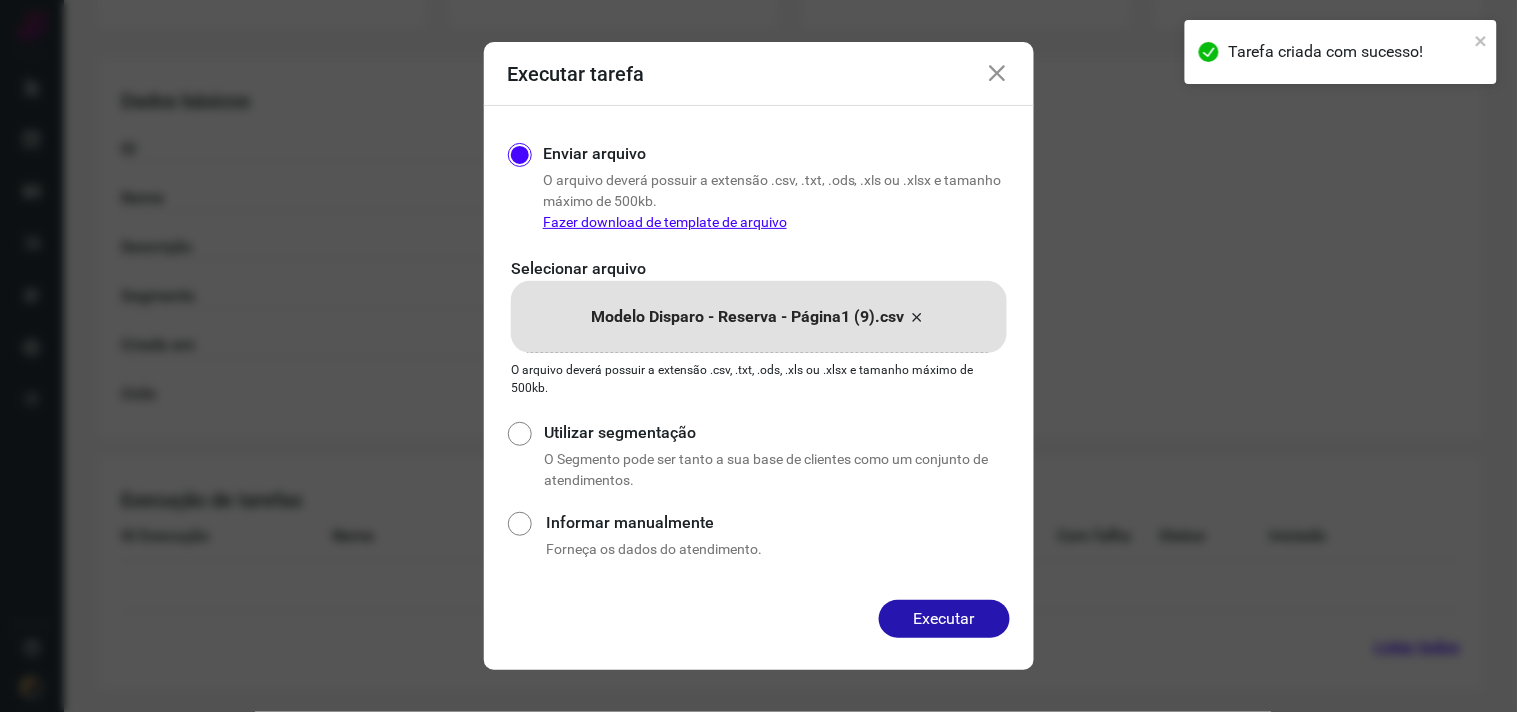 click on "Executar" at bounding box center (944, 619) 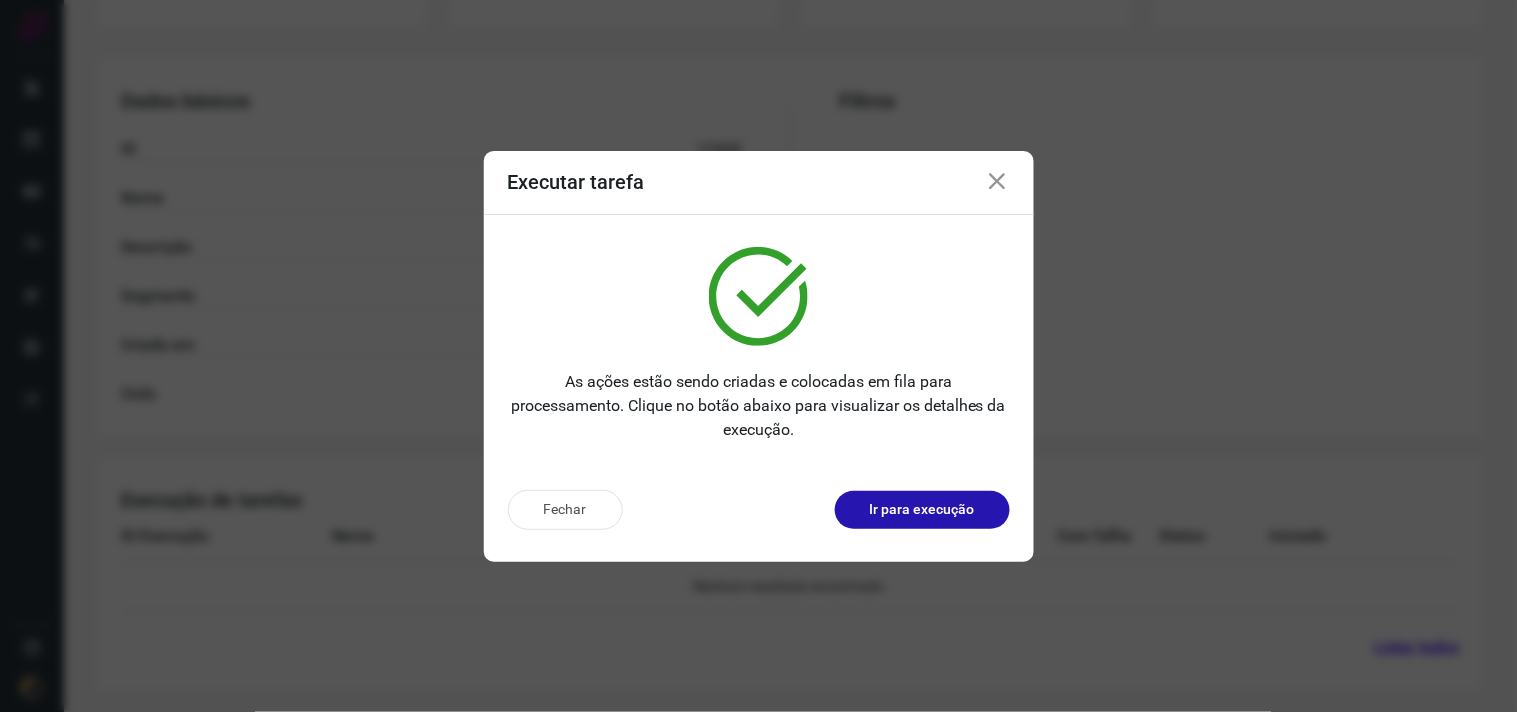 click on "Fechar  Ir para execução" at bounding box center (759, 510) 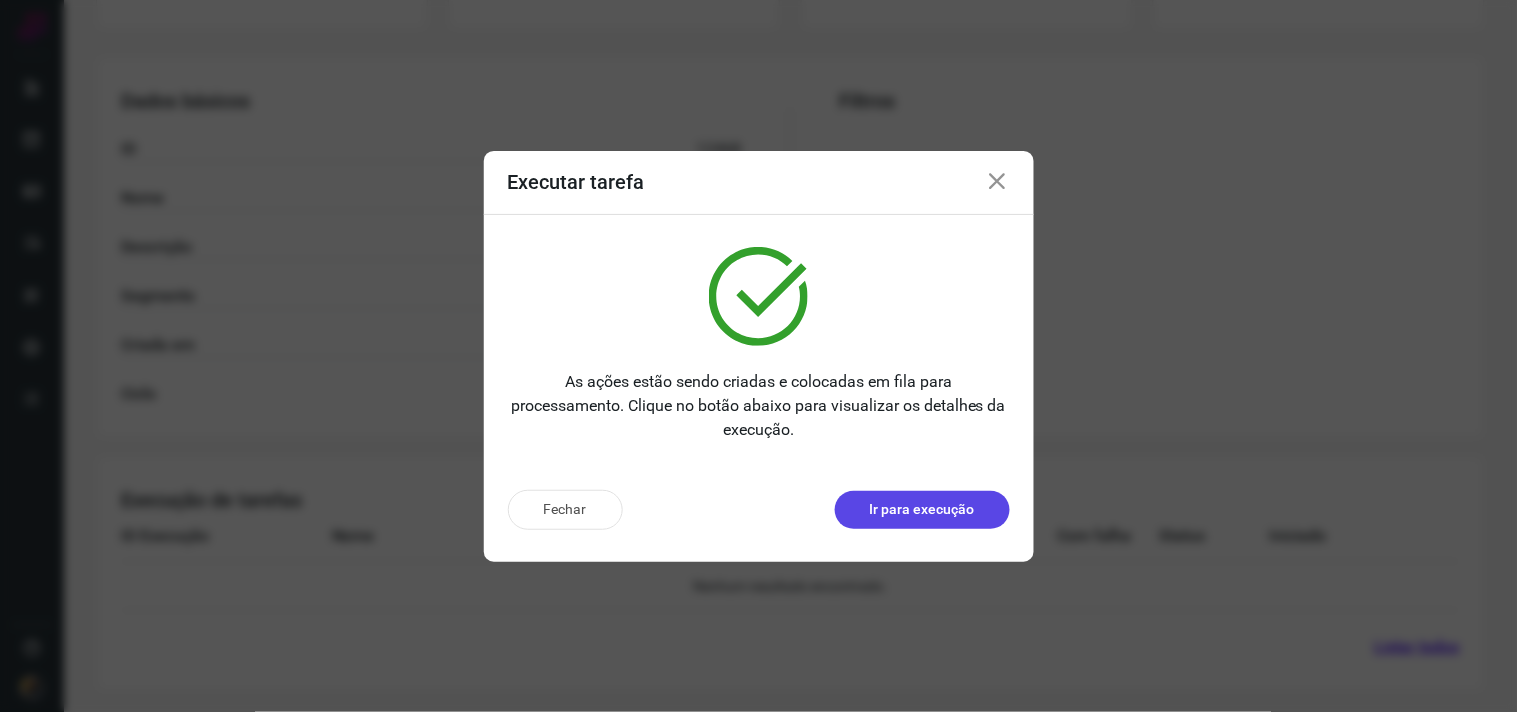 click on "Ir para execução" at bounding box center [922, 509] 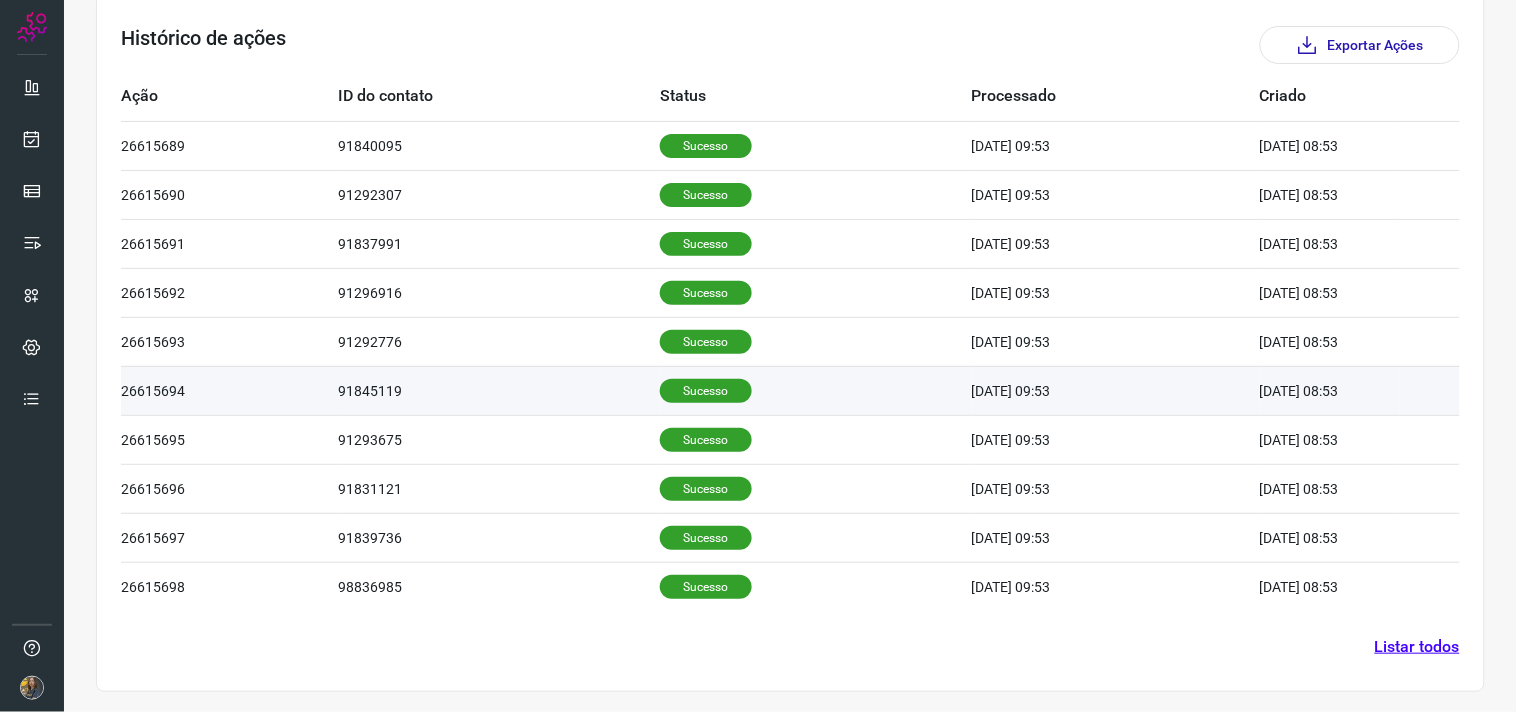 scroll, scrollTop: 604, scrollLeft: 0, axis: vertical 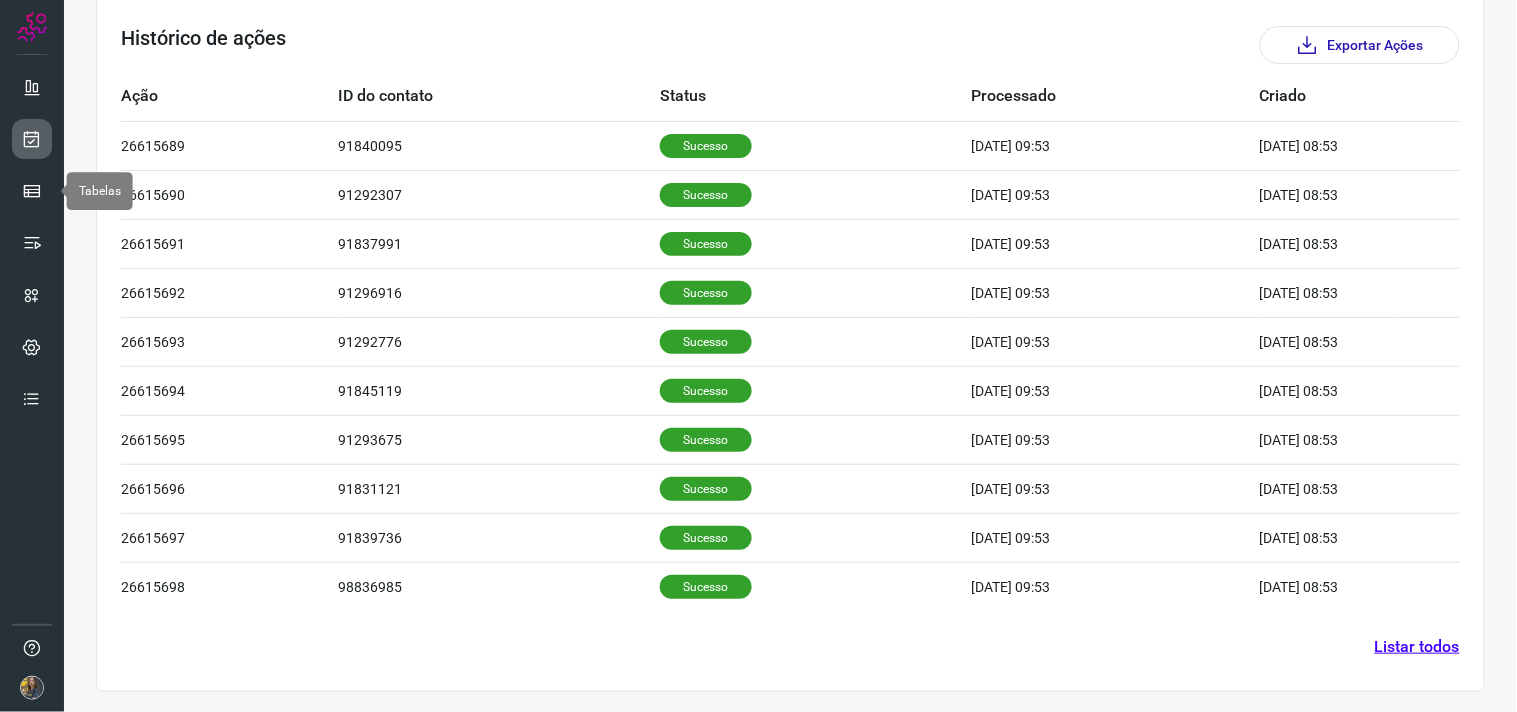 click at bounding box center (32, 139) 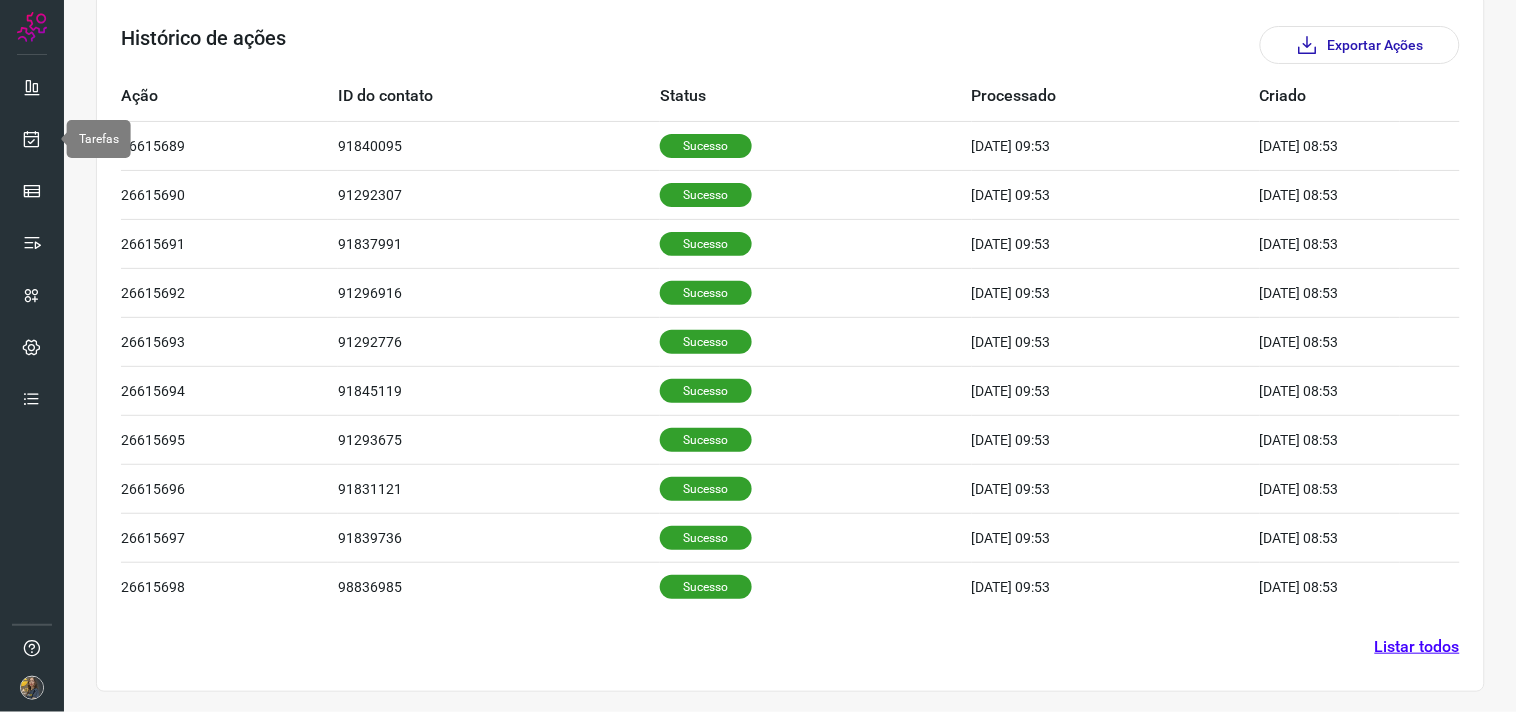 scroll, scrollTop: 0, scrollLeft: 0, axis: both 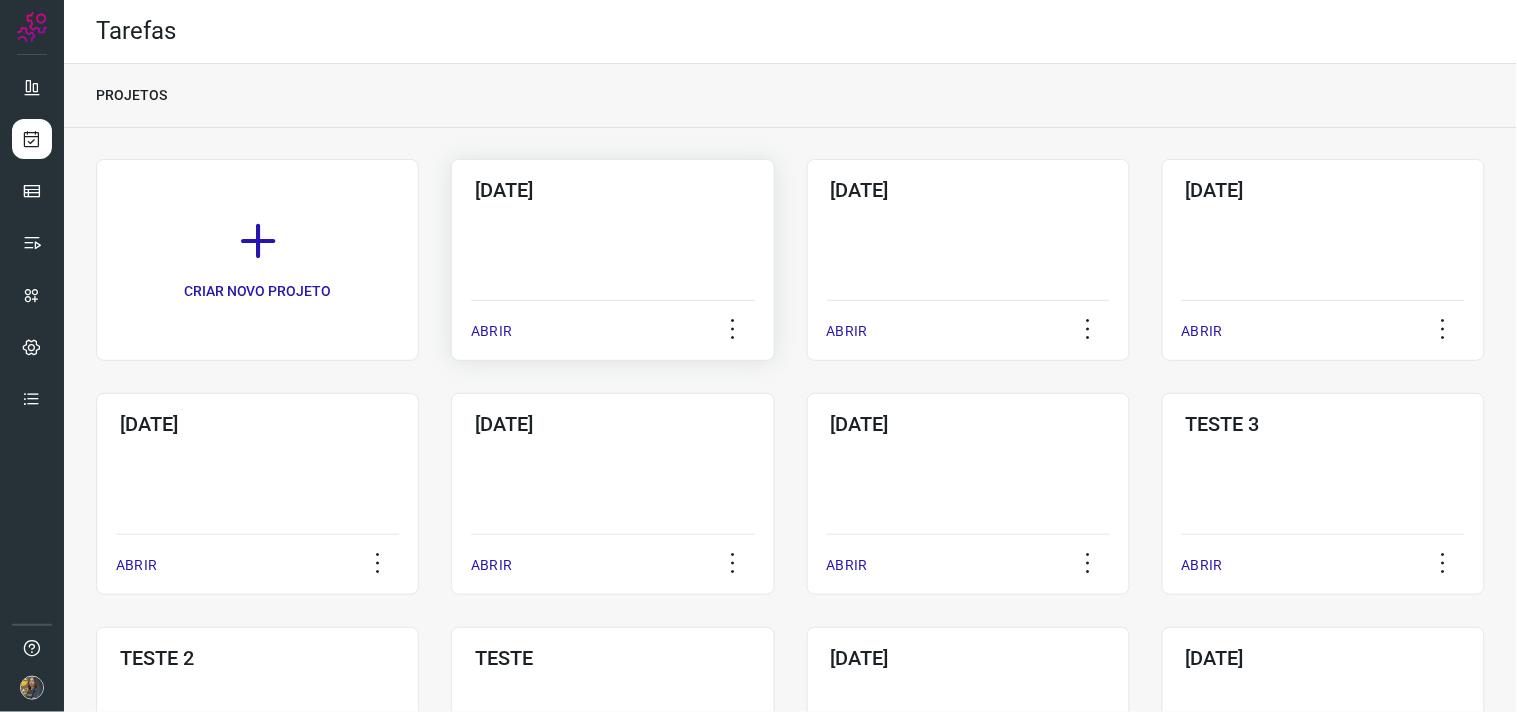 click on "[DATE]  ABRIR" 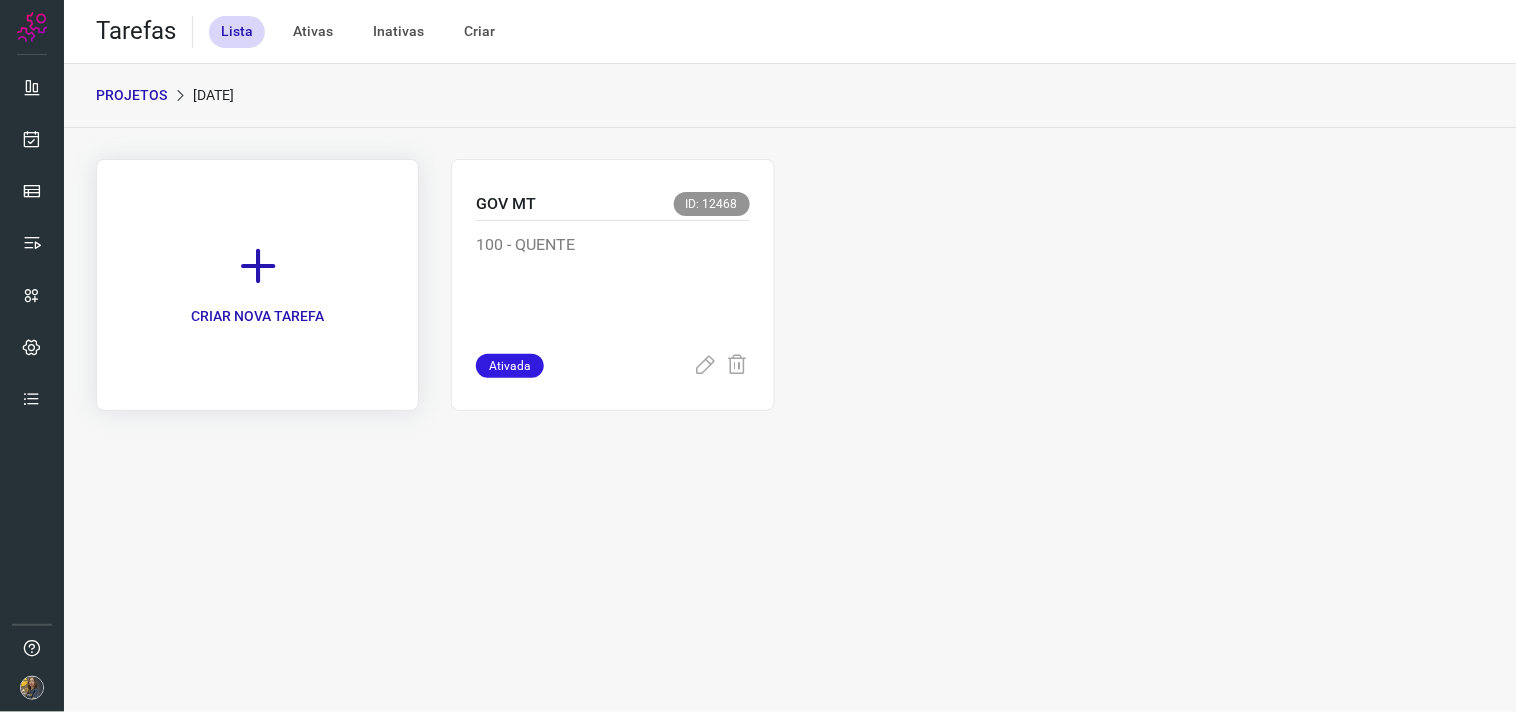 click on "CRIAR NOVA TAREFA" at bounding box center (257, 285) 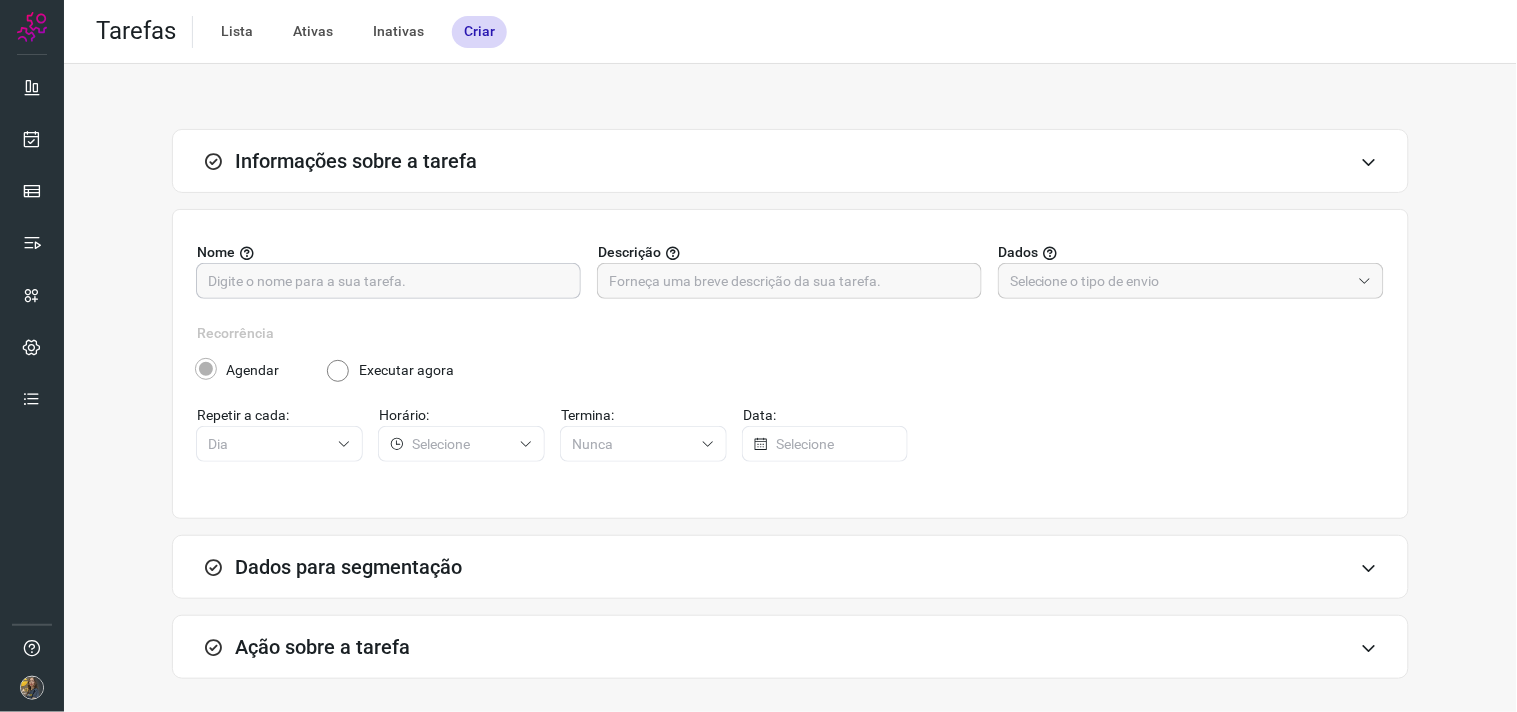 click at bounding box center (388, 281) 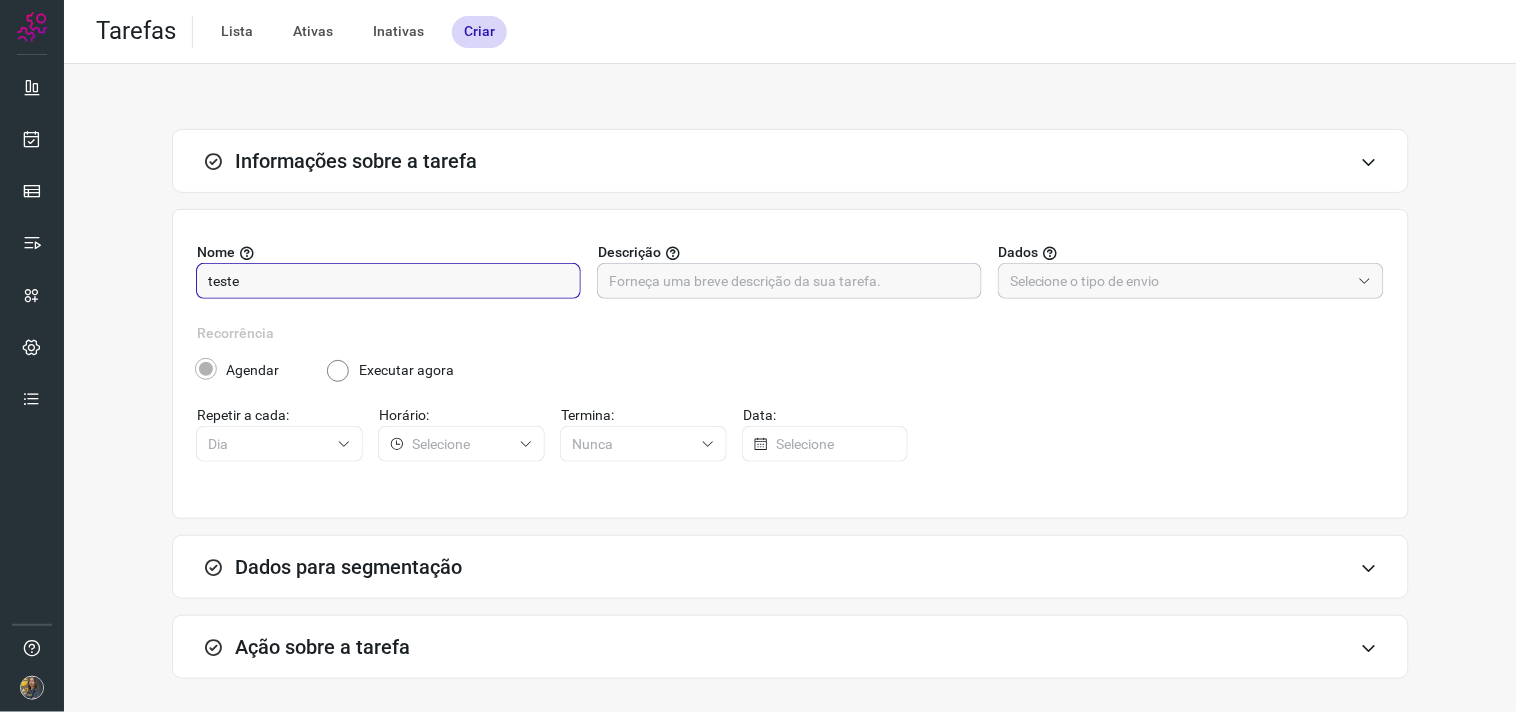 type on "teste" 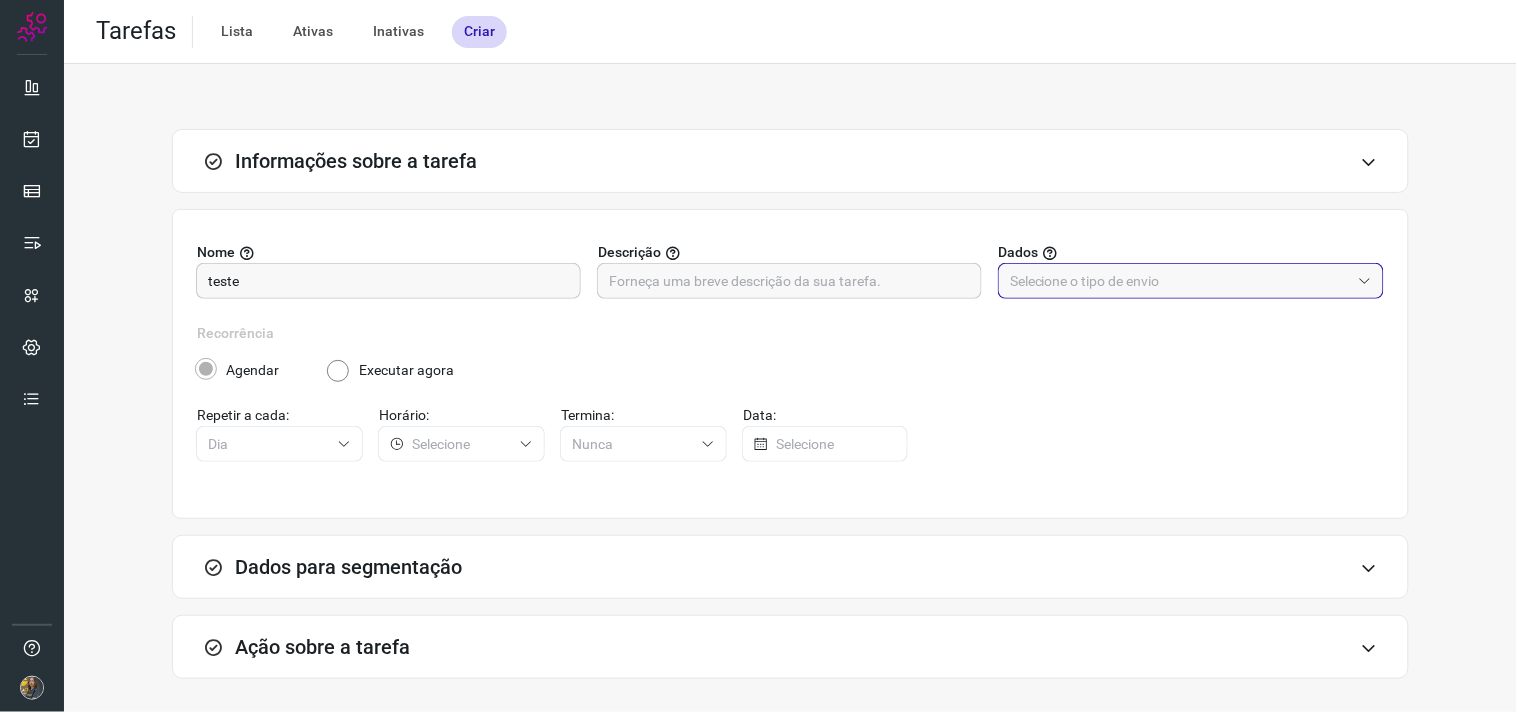 click at bounding box center (1180, 281) 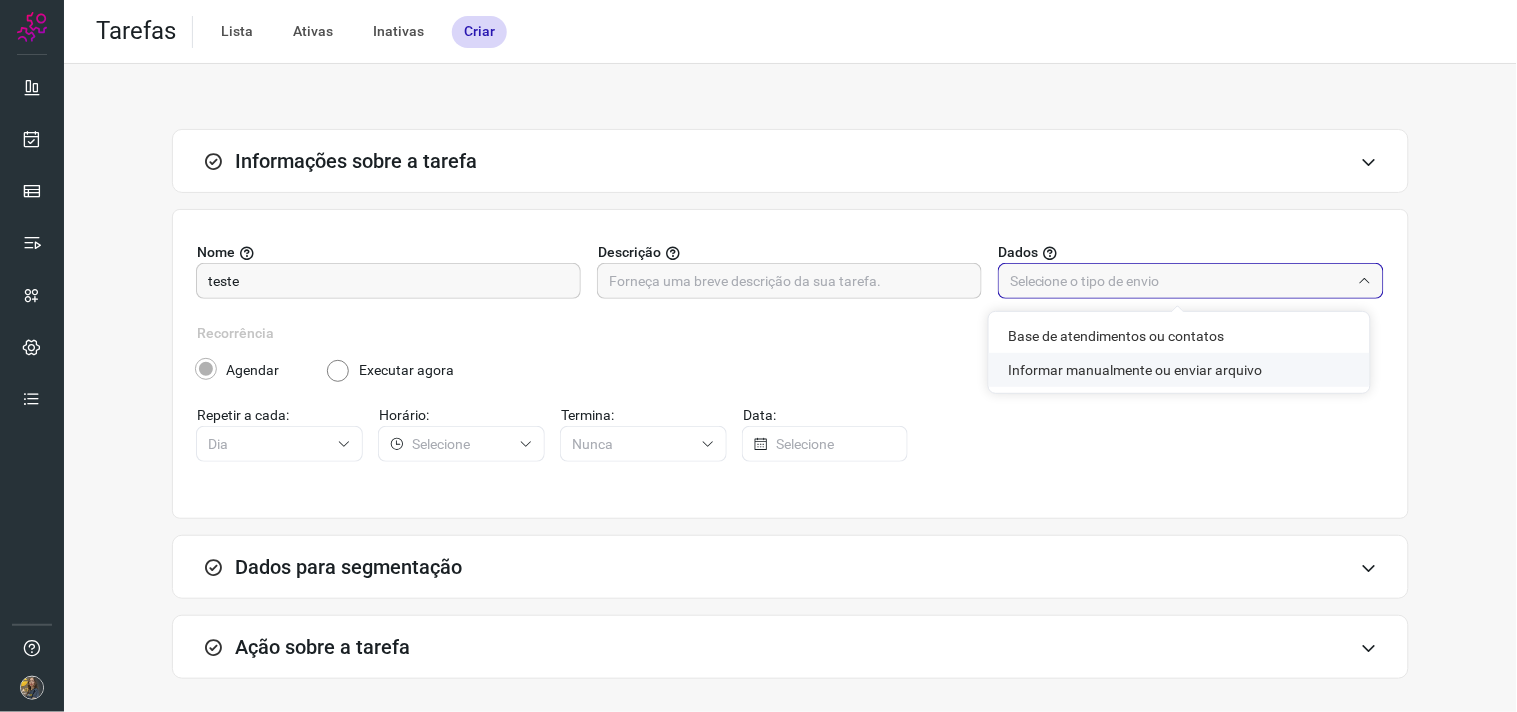 click on "Informar manualmente ou enviar arquivo" 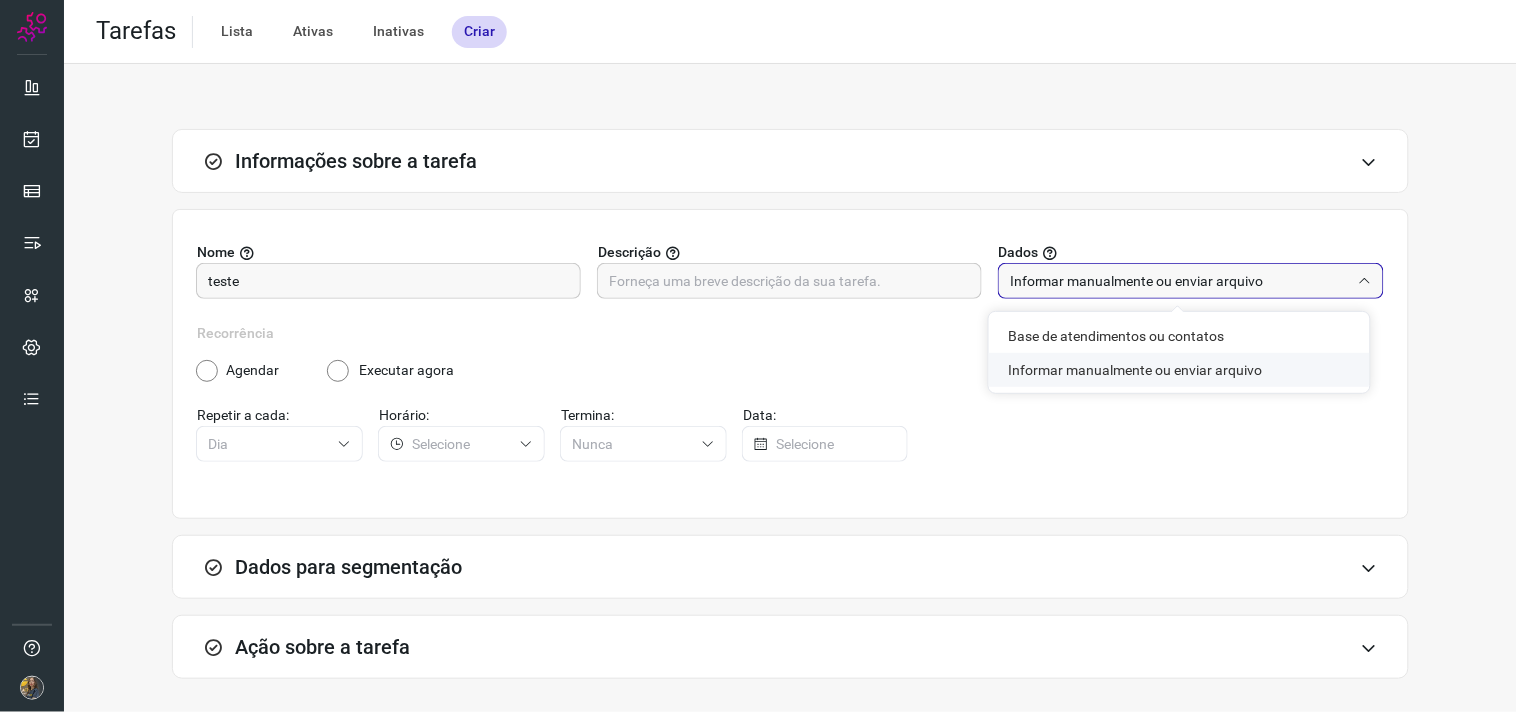 radio on "true" 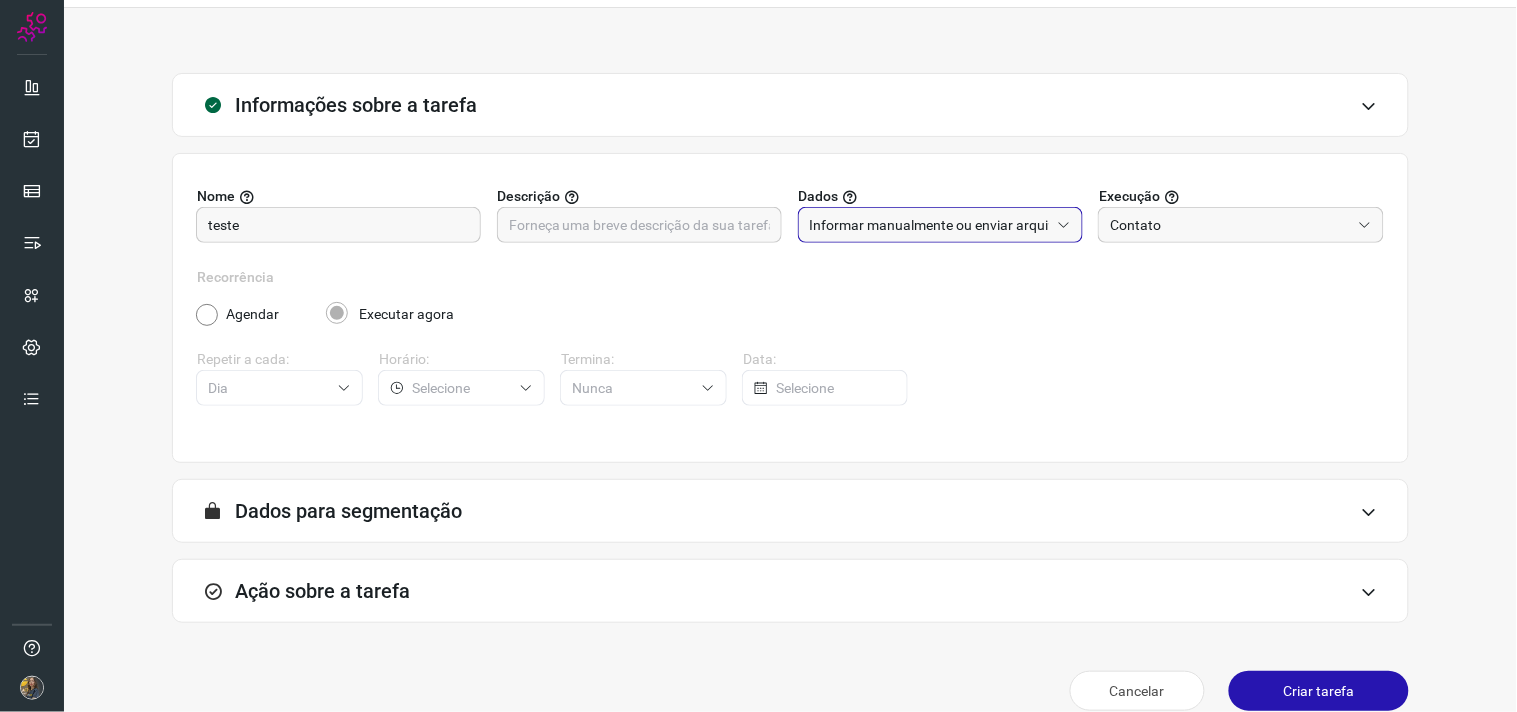 scroll, scrollTop: 82, scrollLeft: 0, axis: vertical 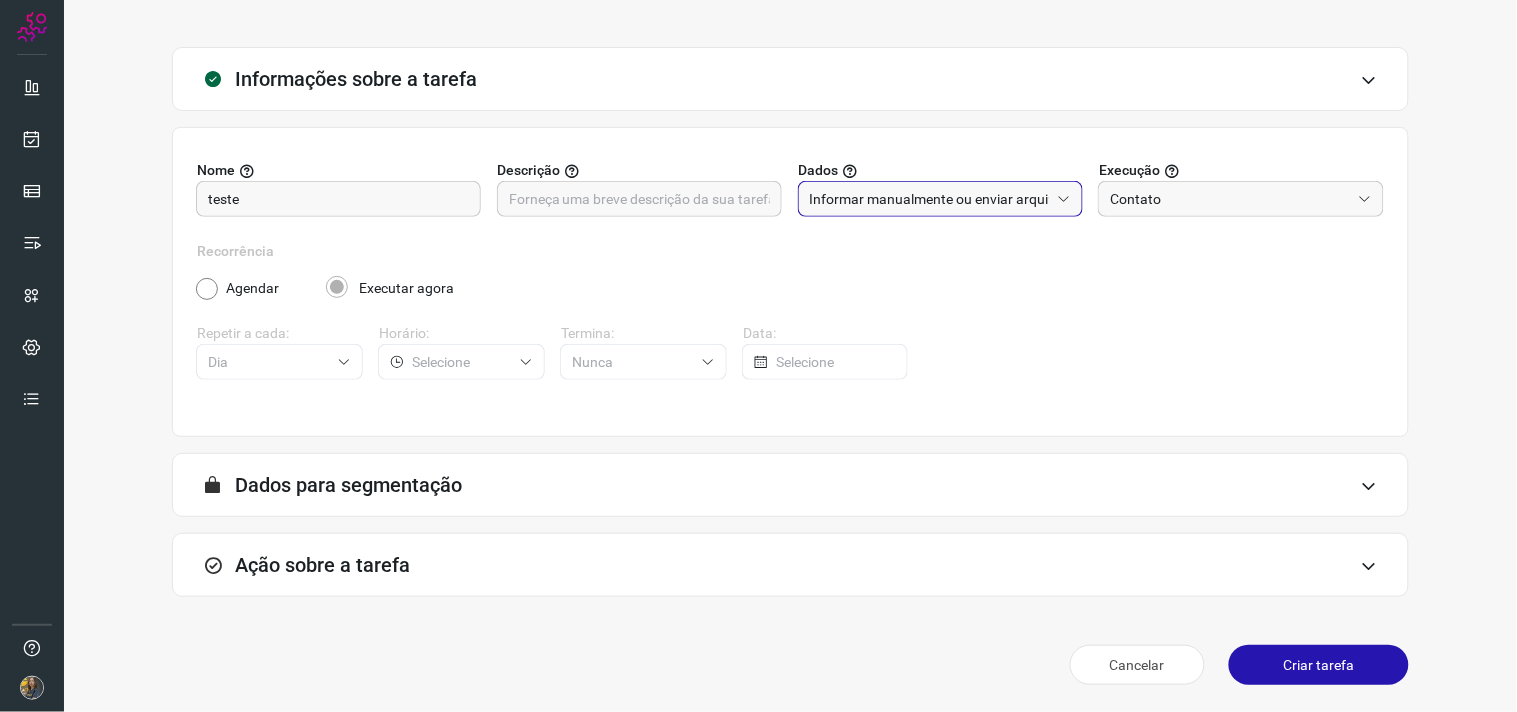 click on "A segmentação de dados está desabilitada porque a opção de envio manual foi selecionada na etapa Informações. Você poderá enviar os dados assim que criar a tarefa. Dados para segmentação" at bounding box center [790, 493] 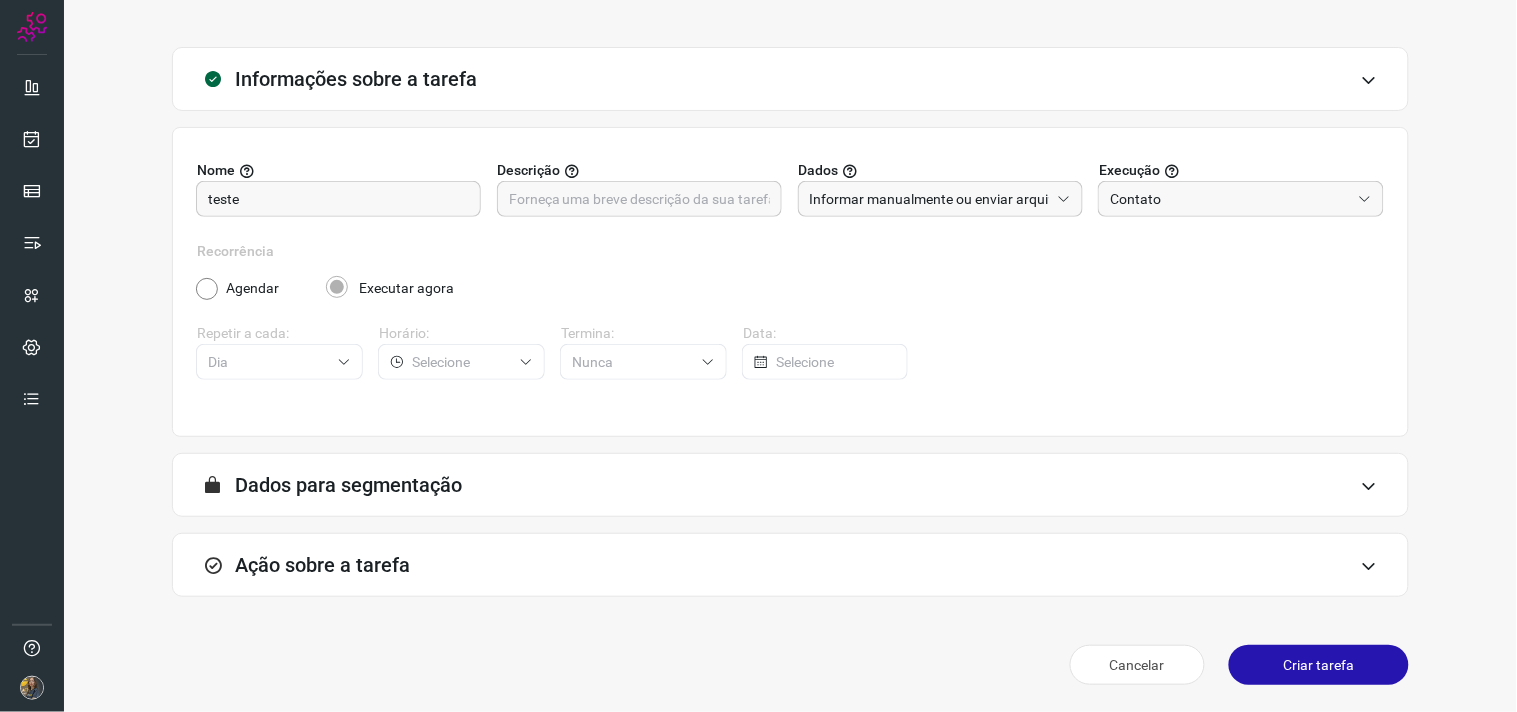 click on "Ação sobre a tarefa" at bounding box center [790, 565] 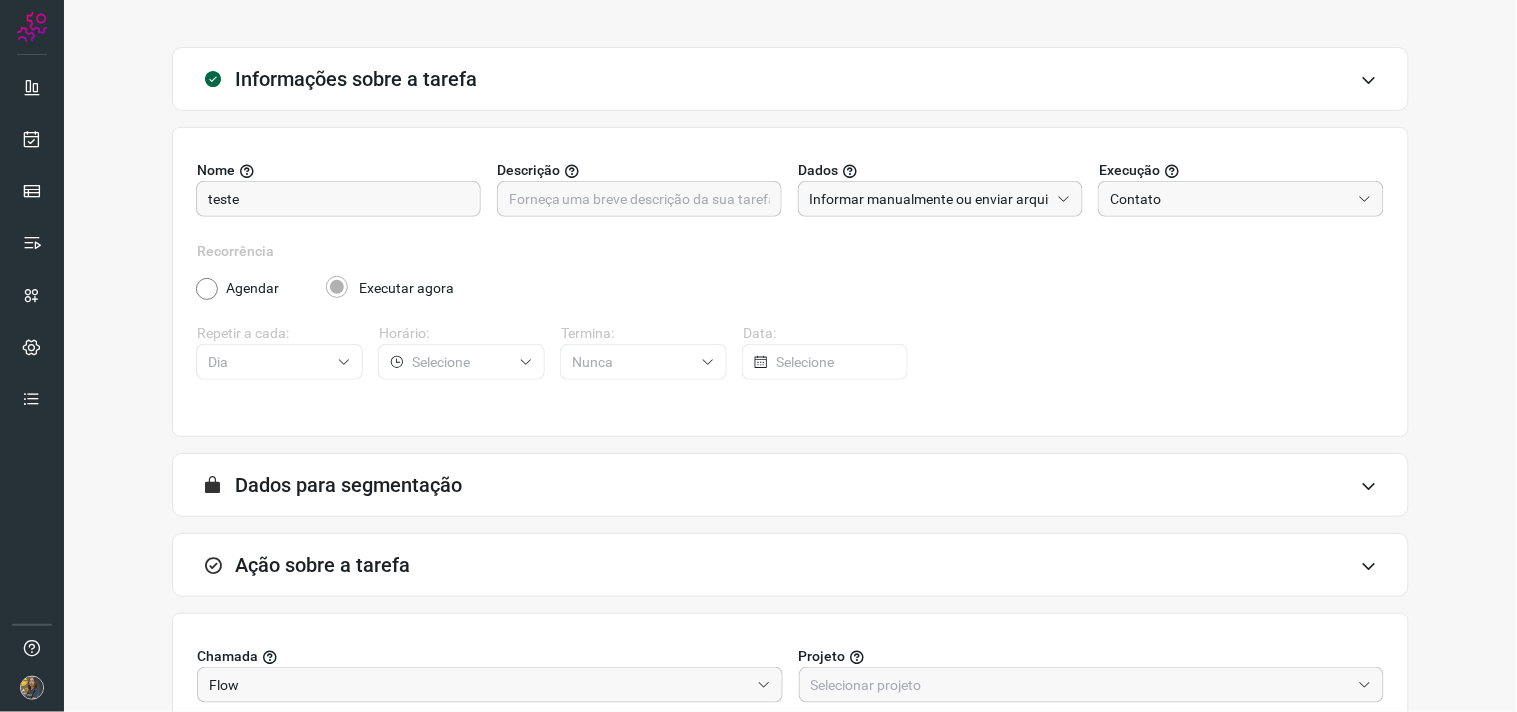 scroll, scrollTop: 398, scrollLeft: 0, axis: vertical 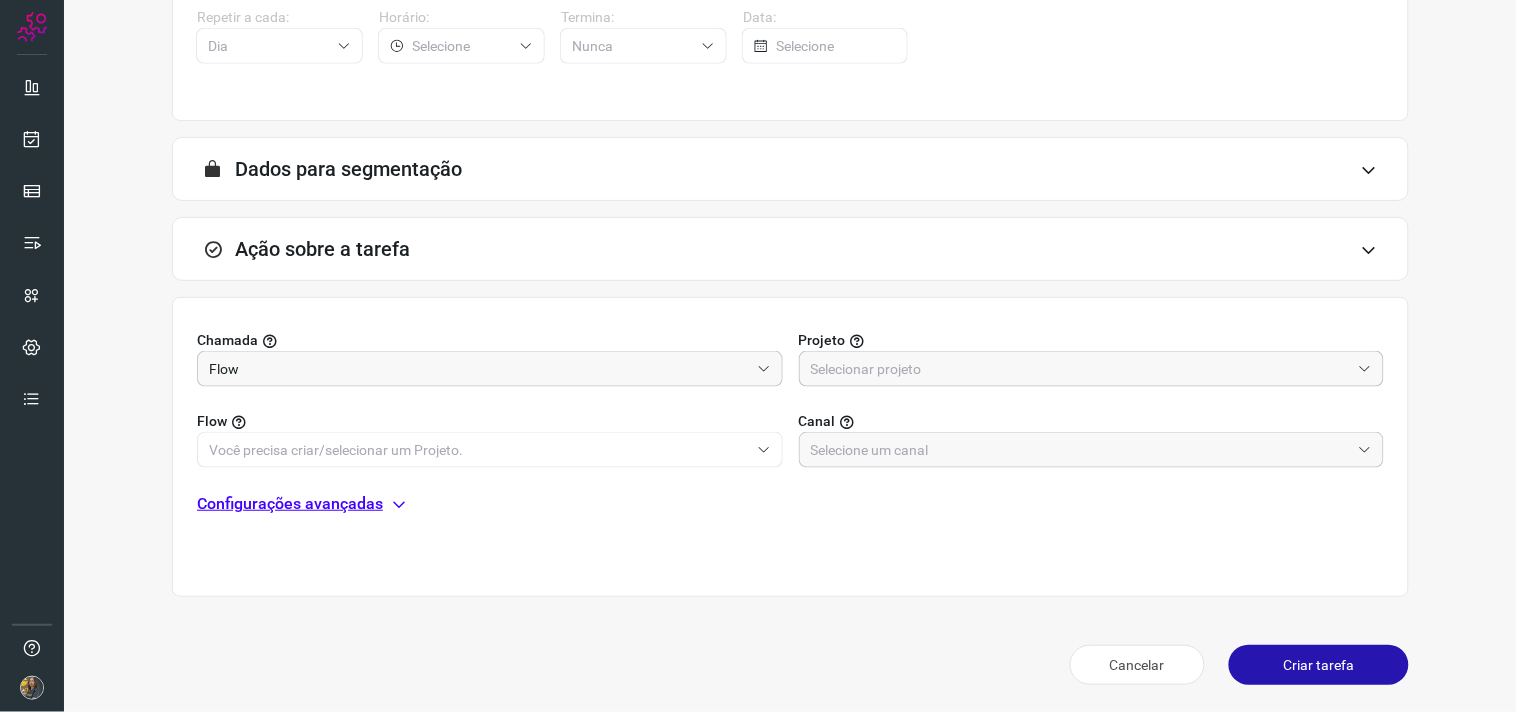 click at bounding box center [1081, 369] 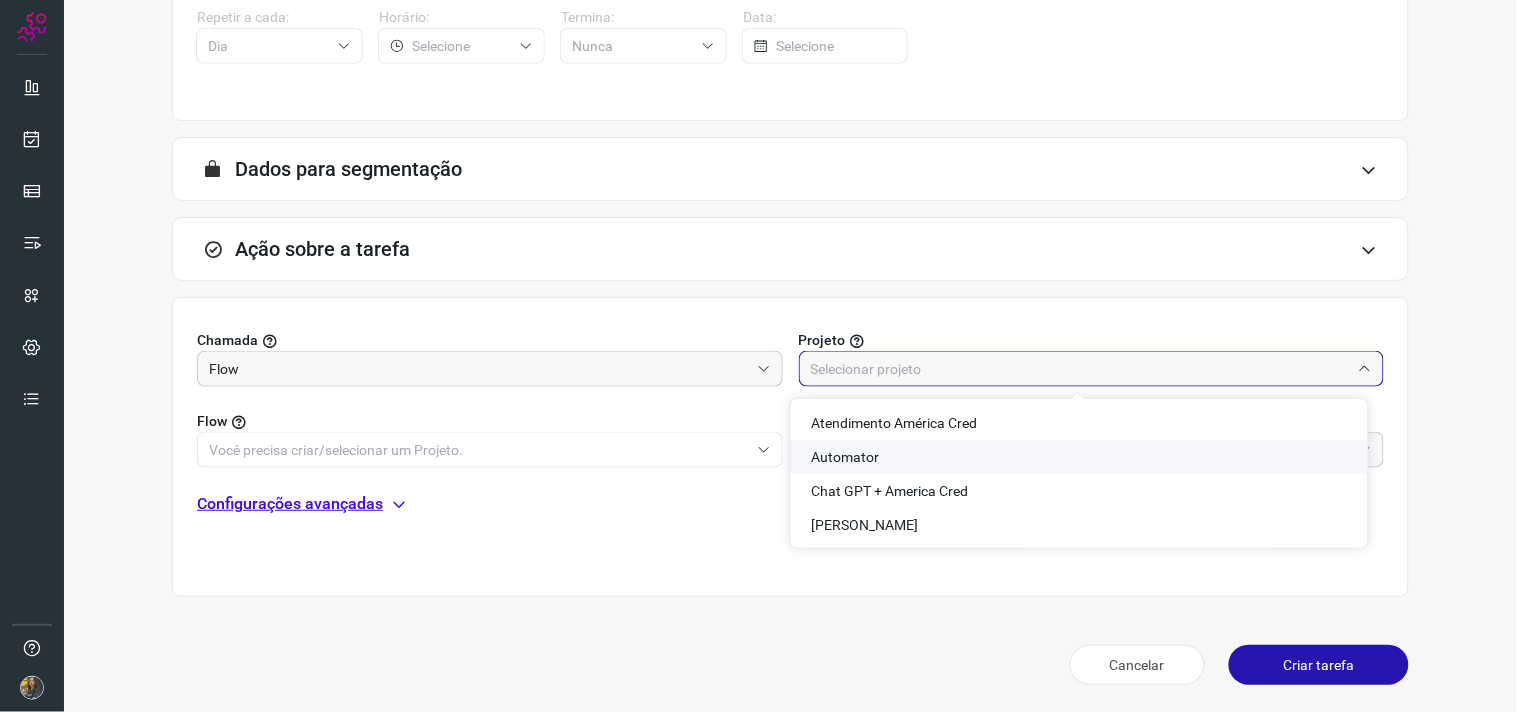 drag, startPoint x: 887, startPoint y: 446, endPoint x: 774, endPoint y: 457, distance: 113.534134 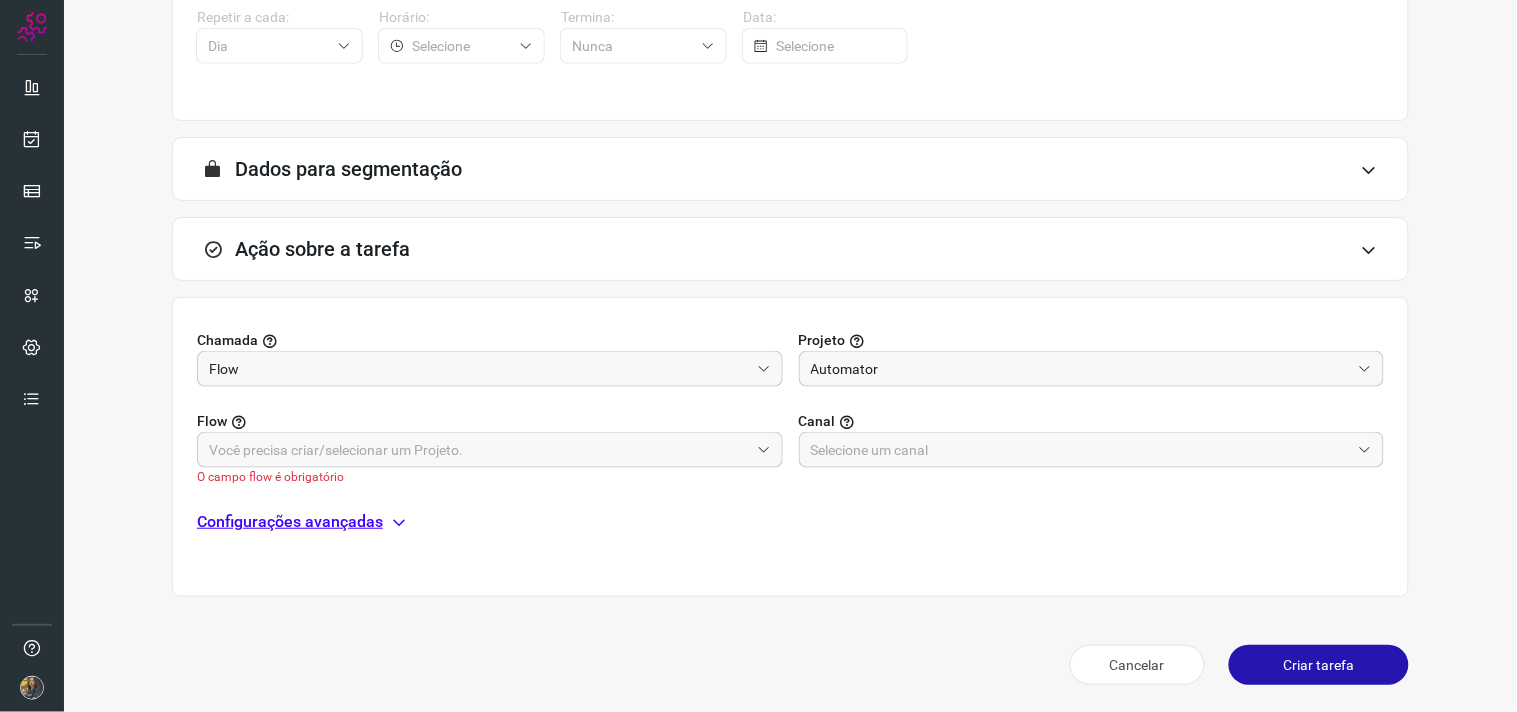 click on "O campo flow é obrigatório" at bounding box center [490, 477] 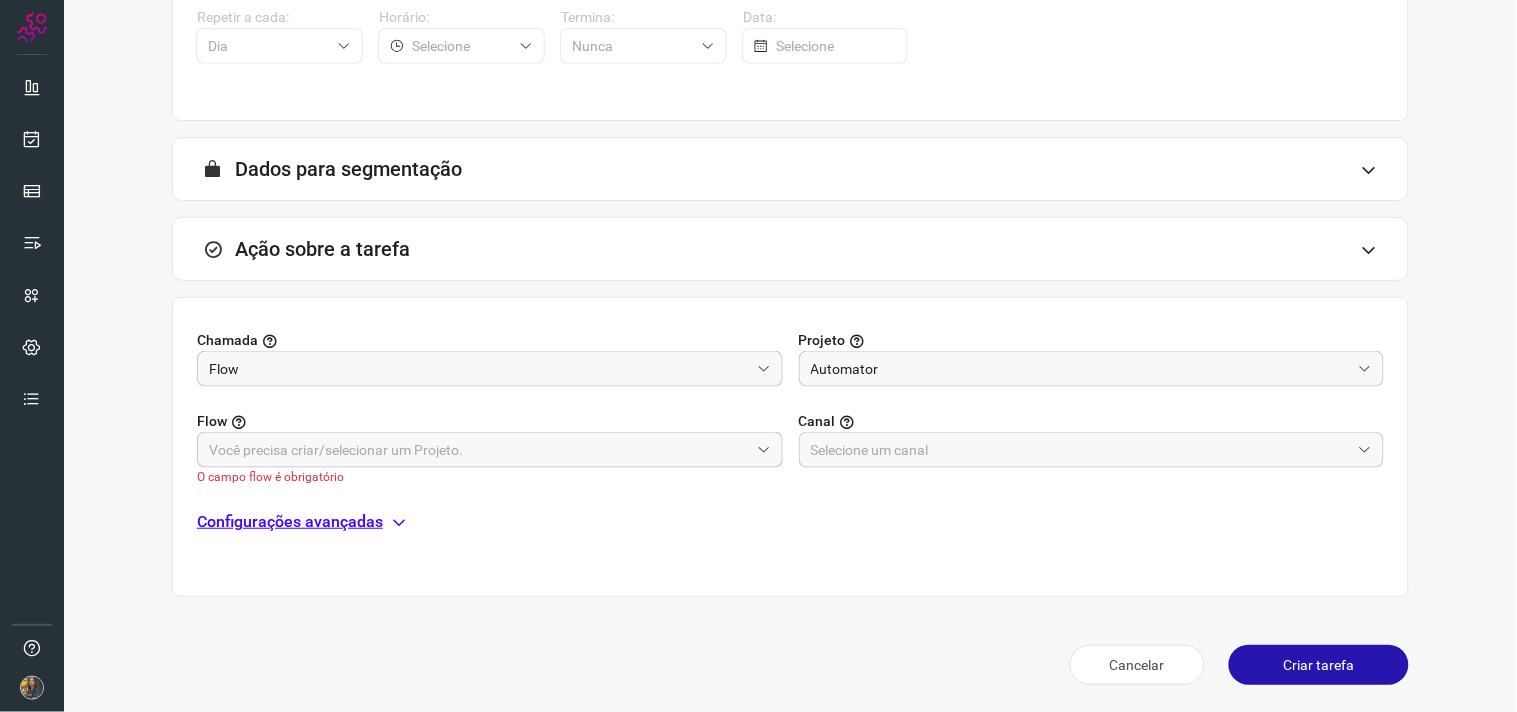 click at bounding box center [479, 450] 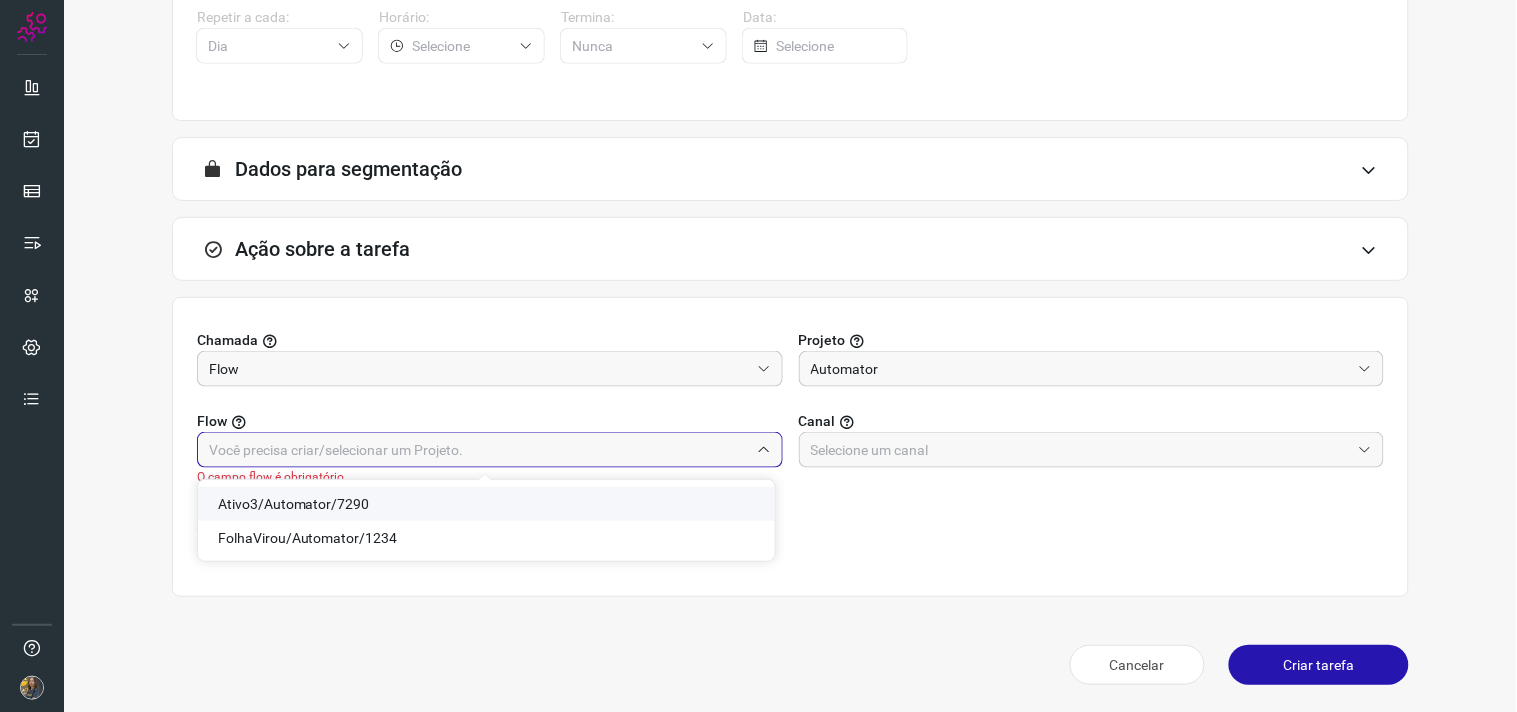 drag, startPoint x: 347, startPoint y: 496, endPoint x: 390, endPoint y: 495, distance: 43.011627 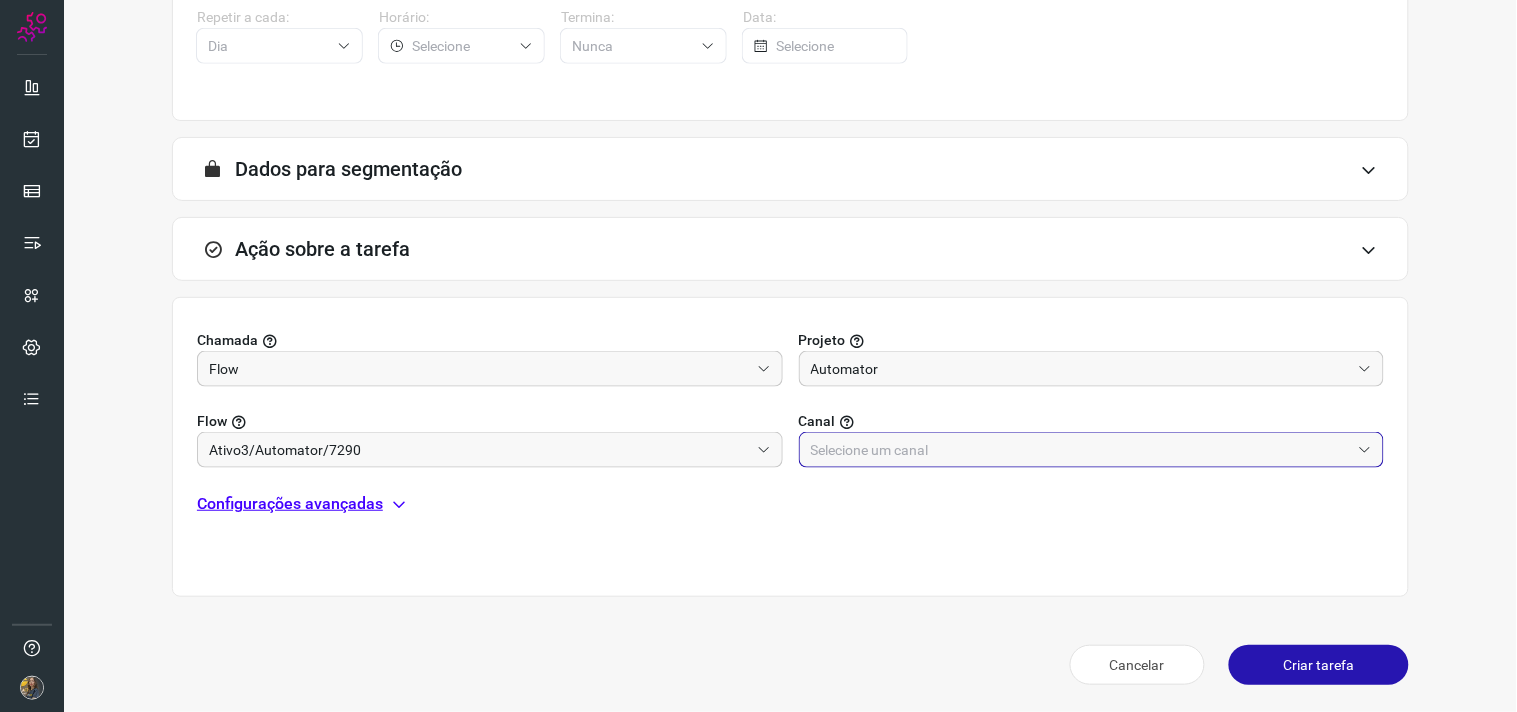 click at bounding box center [1081, 450] 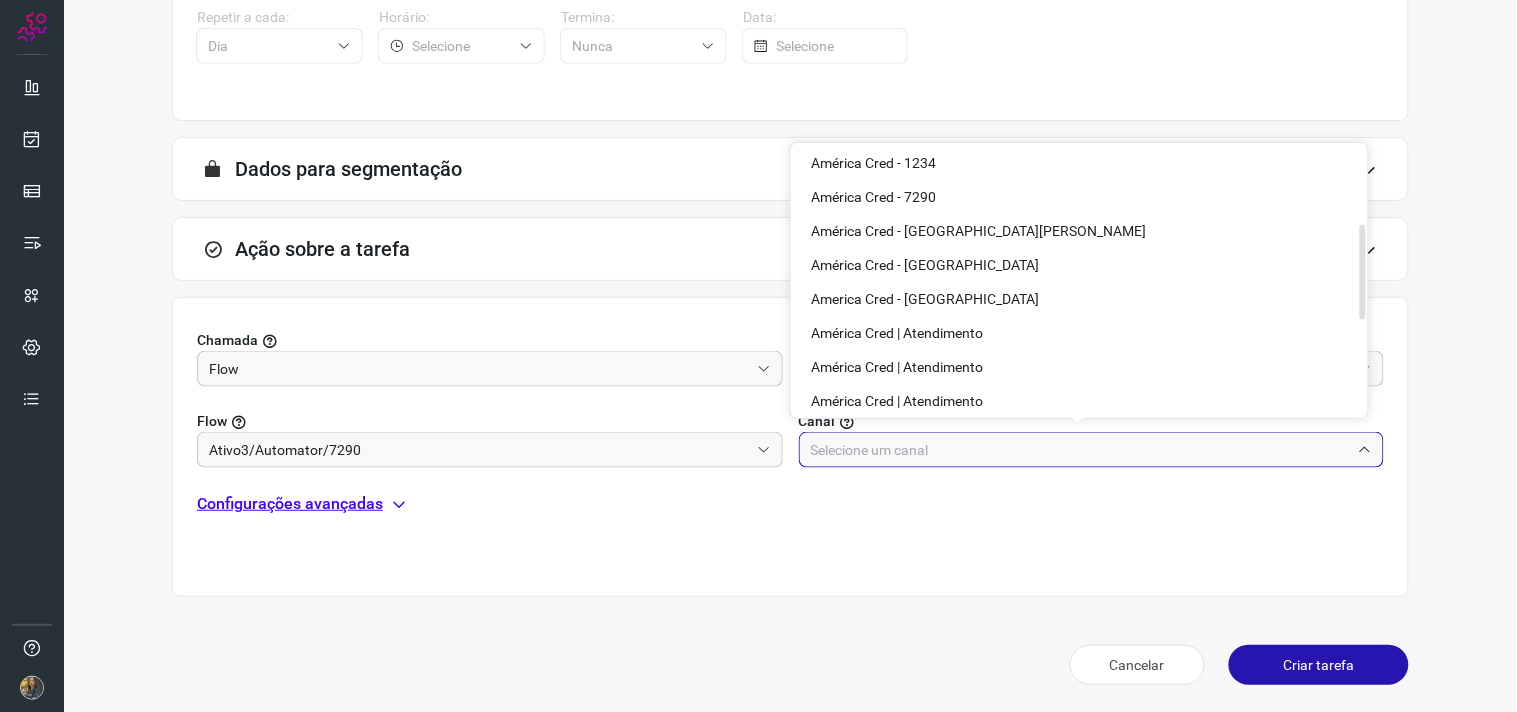 scroll, scrollTop: 222, scrollLeft: 0, axis: vertical 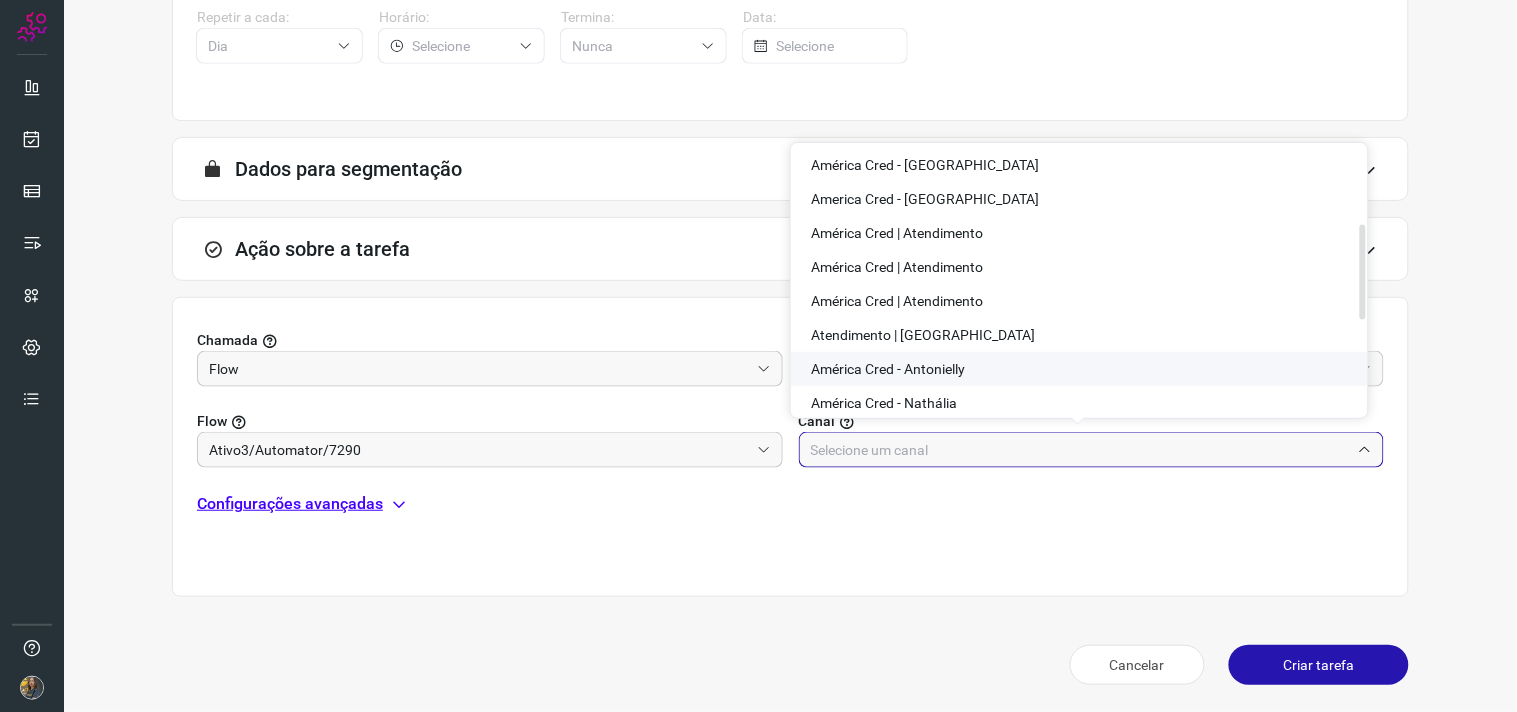click on "América Cred - Antonielly" 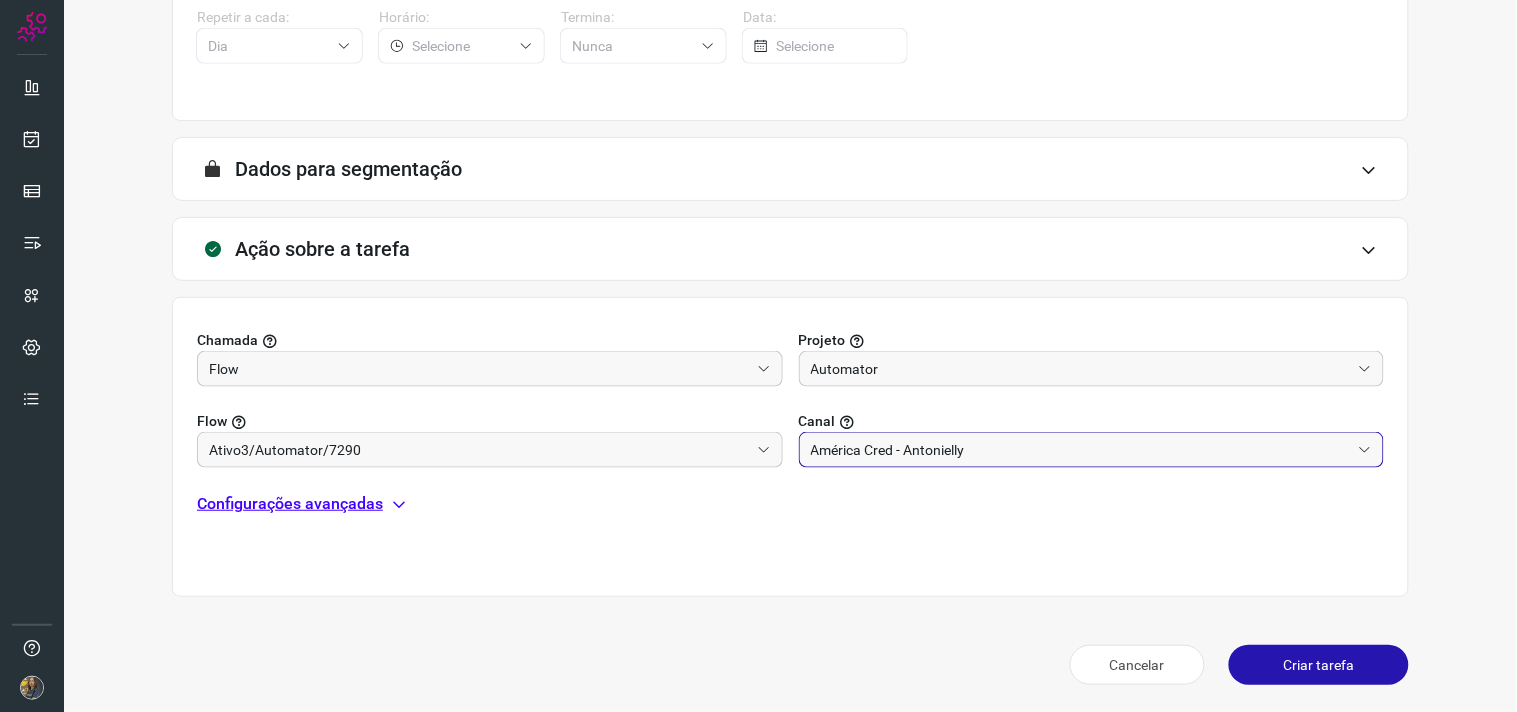 click on "Configurações avançadas" at bounding box center (290, 504) 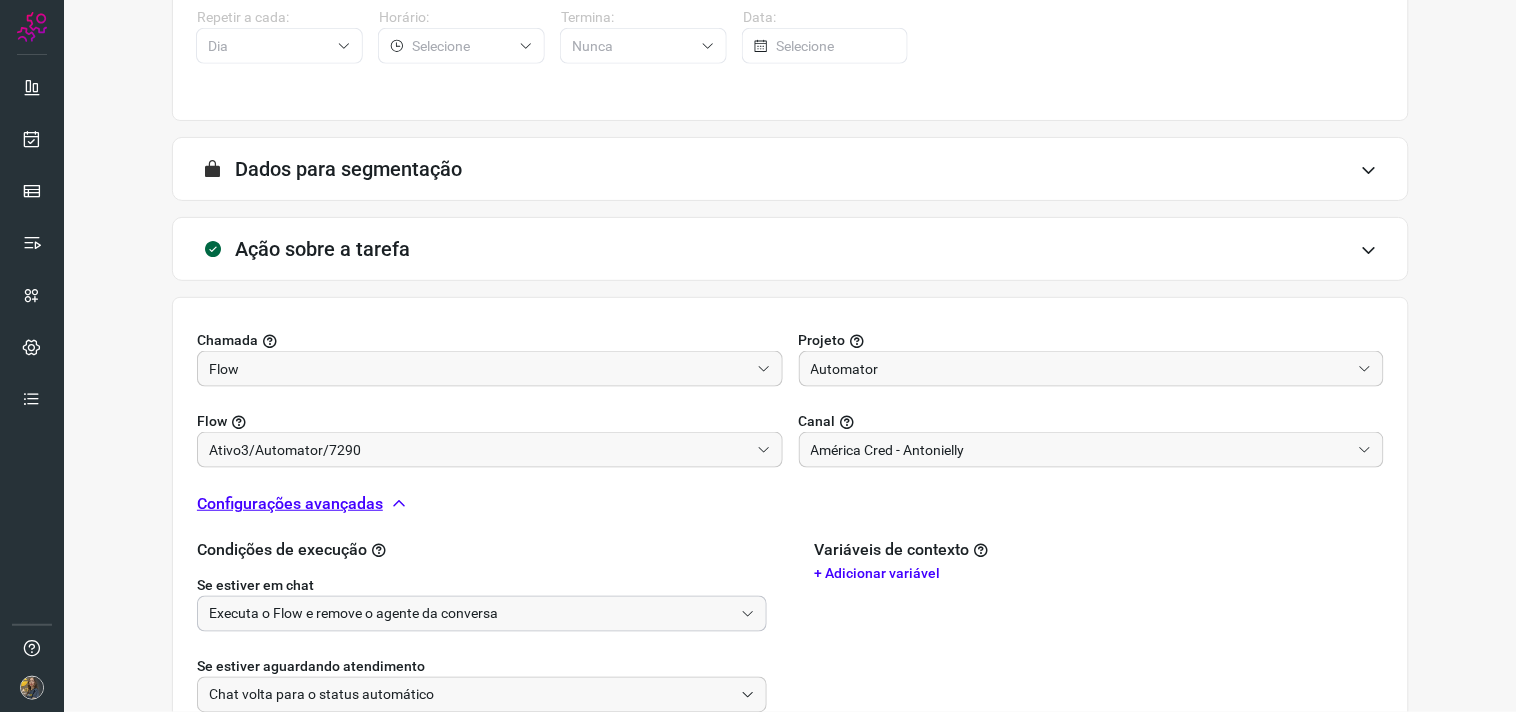 click on "Executa o Flow e remove o agente da conversa" at bounding box center (471, 614) 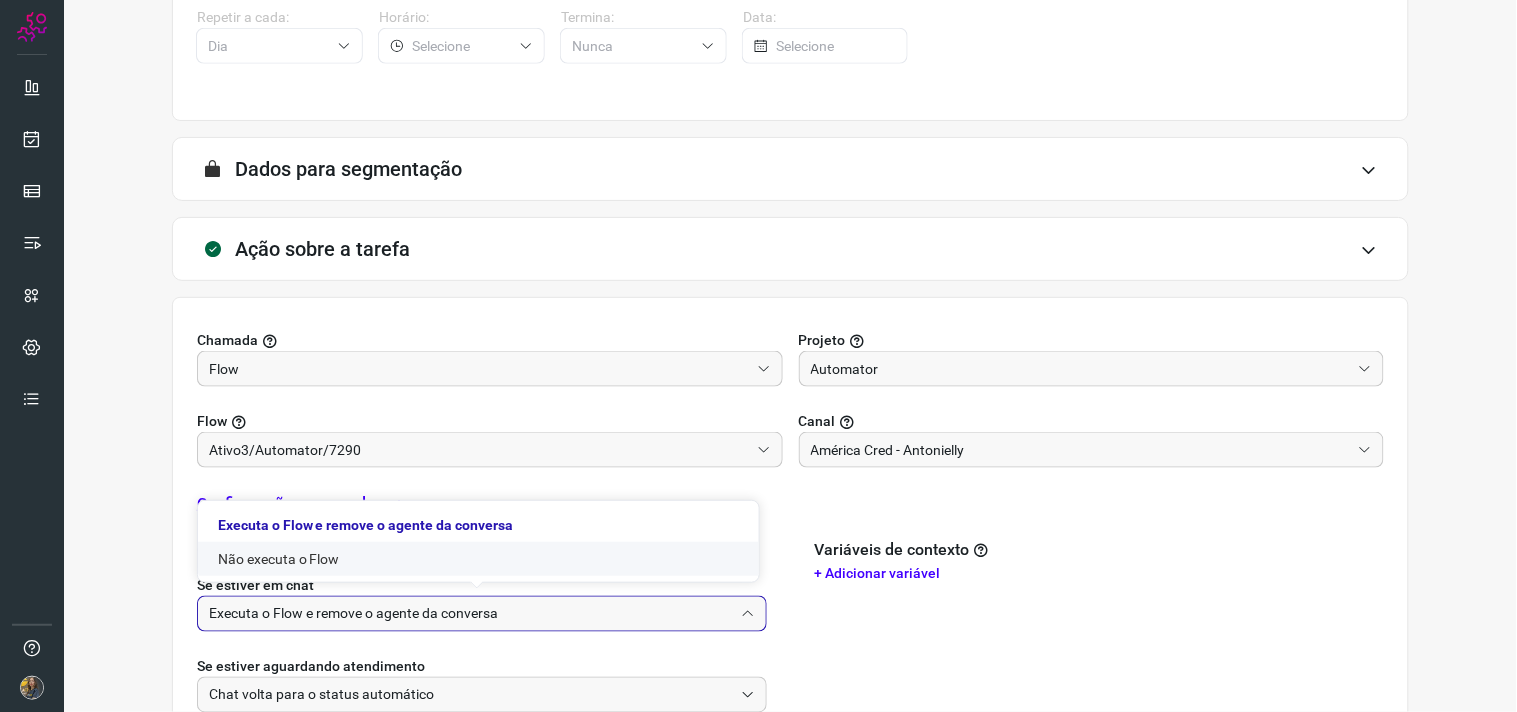 click on "Não executa o Flow" 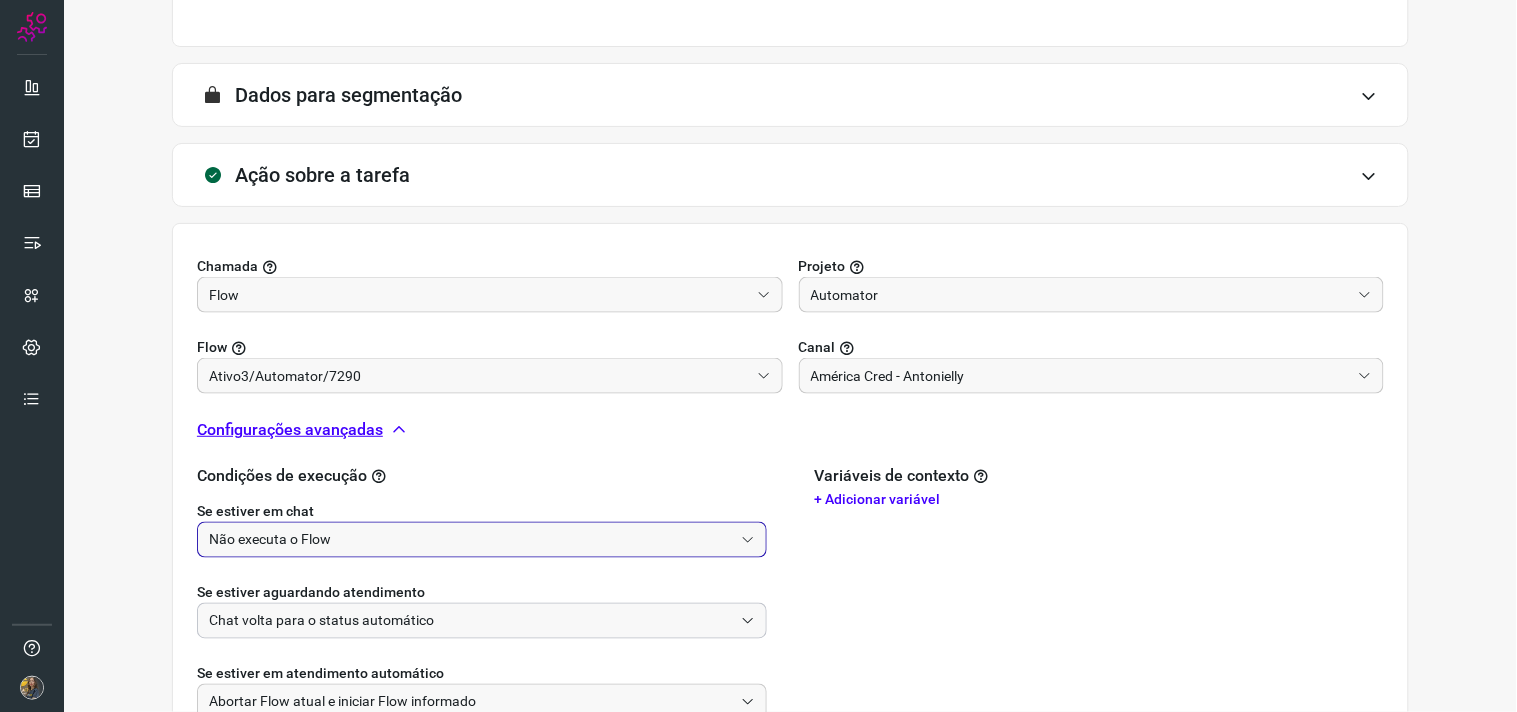scroll, scrollTop: 510, scrollLeft: 0, axis: vertical 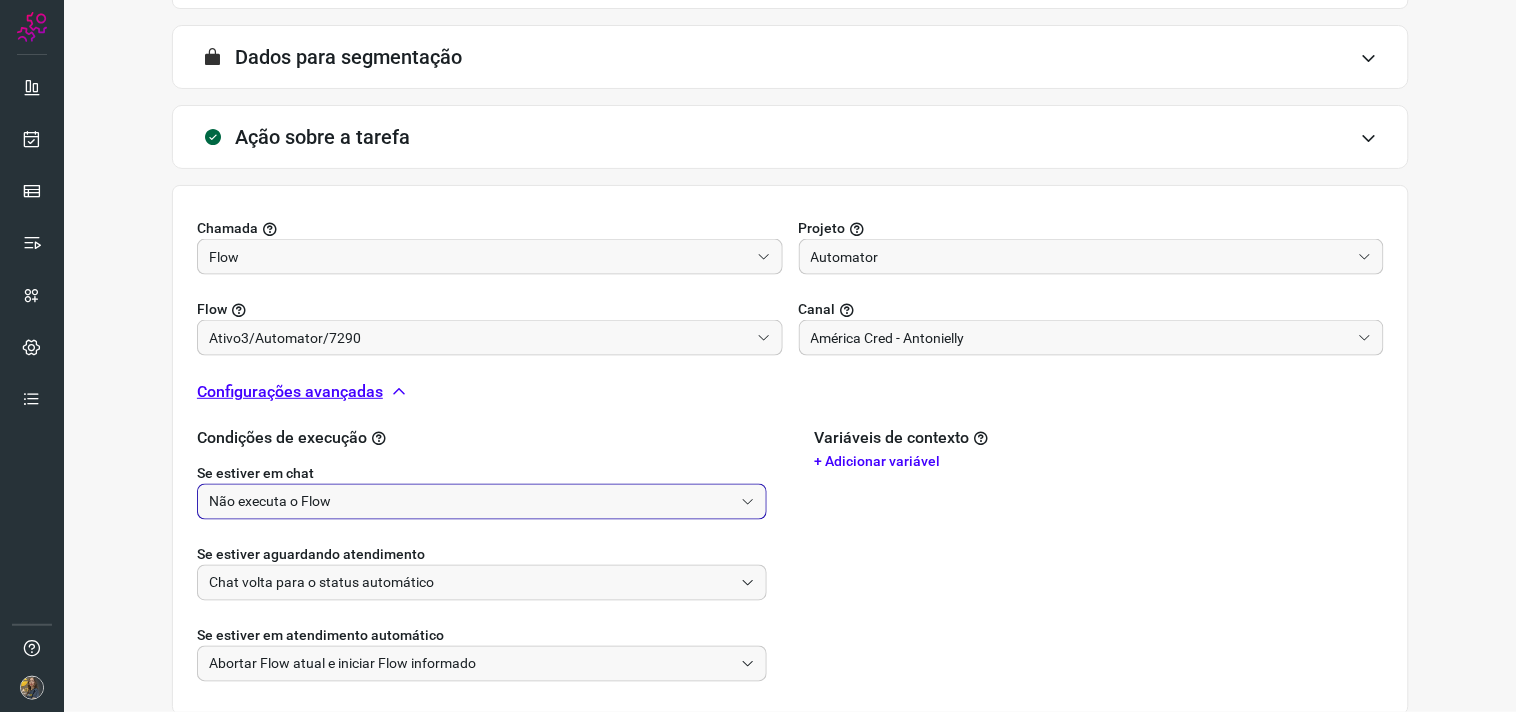drag, startPoint x: 601, startPoint y: 516, endPoint x: 574, endPoint y: 511, distance: 27.45906 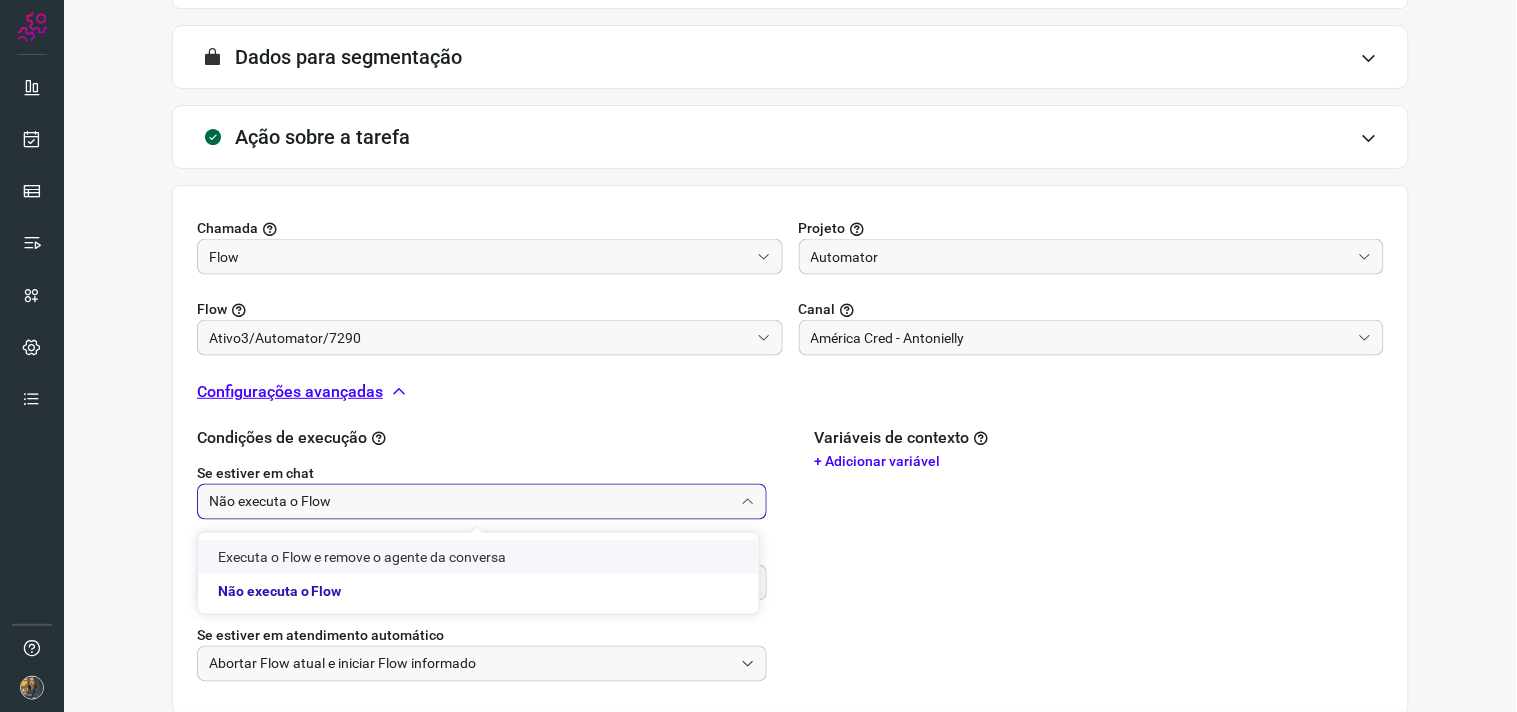 click on "Executa o Flow e remove o agente da conversa" 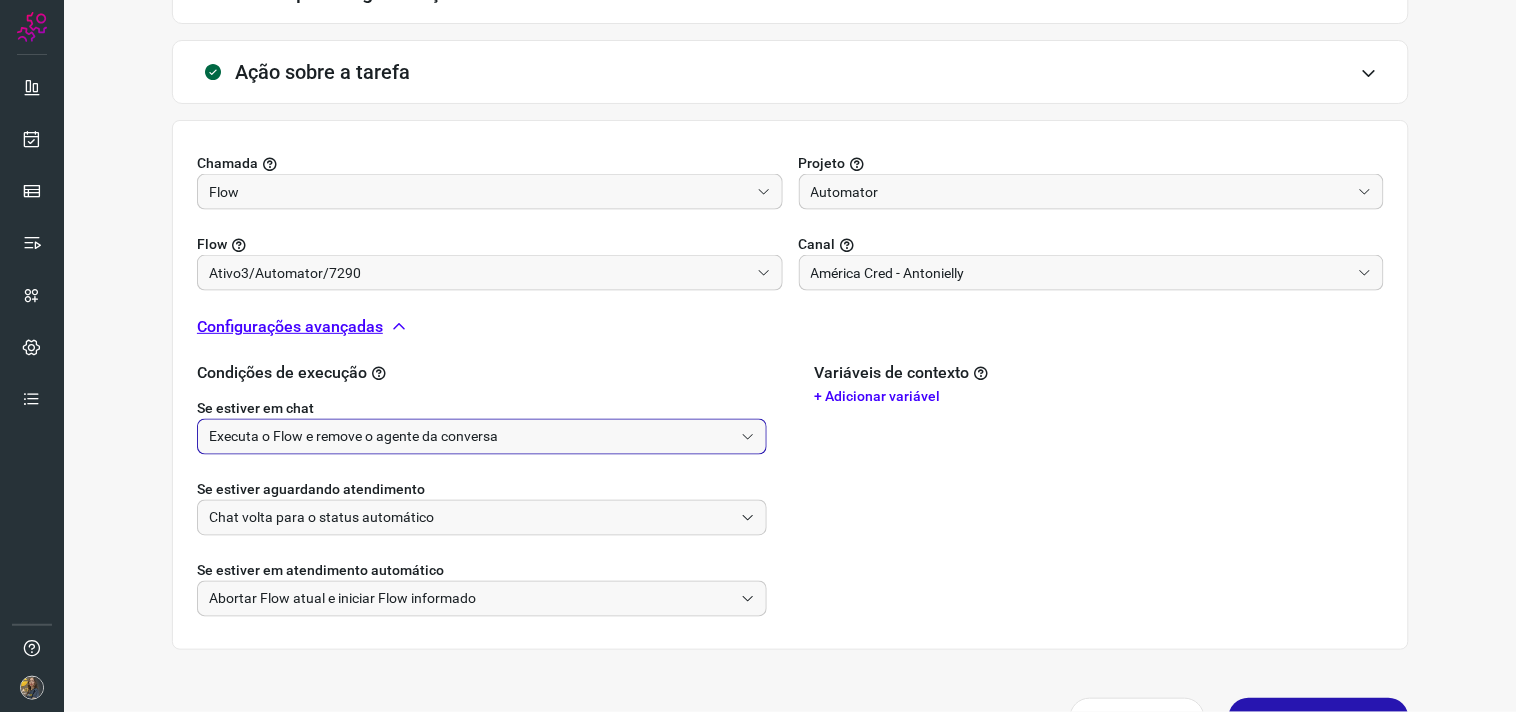 scroll, scrollTop: 628, scrollLeft: 0, axis: vertical 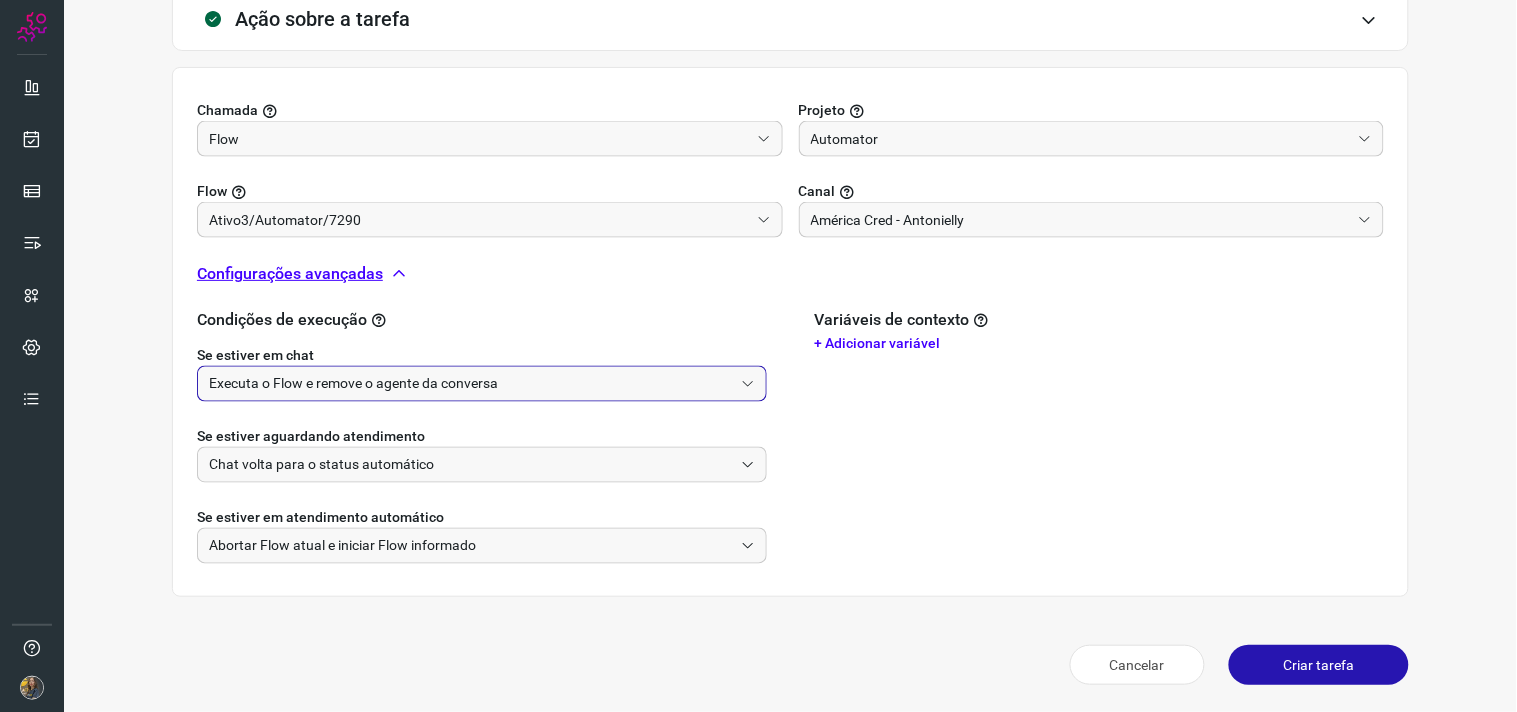 click on "Criar tarefa" at bounding box center (1319, 665) 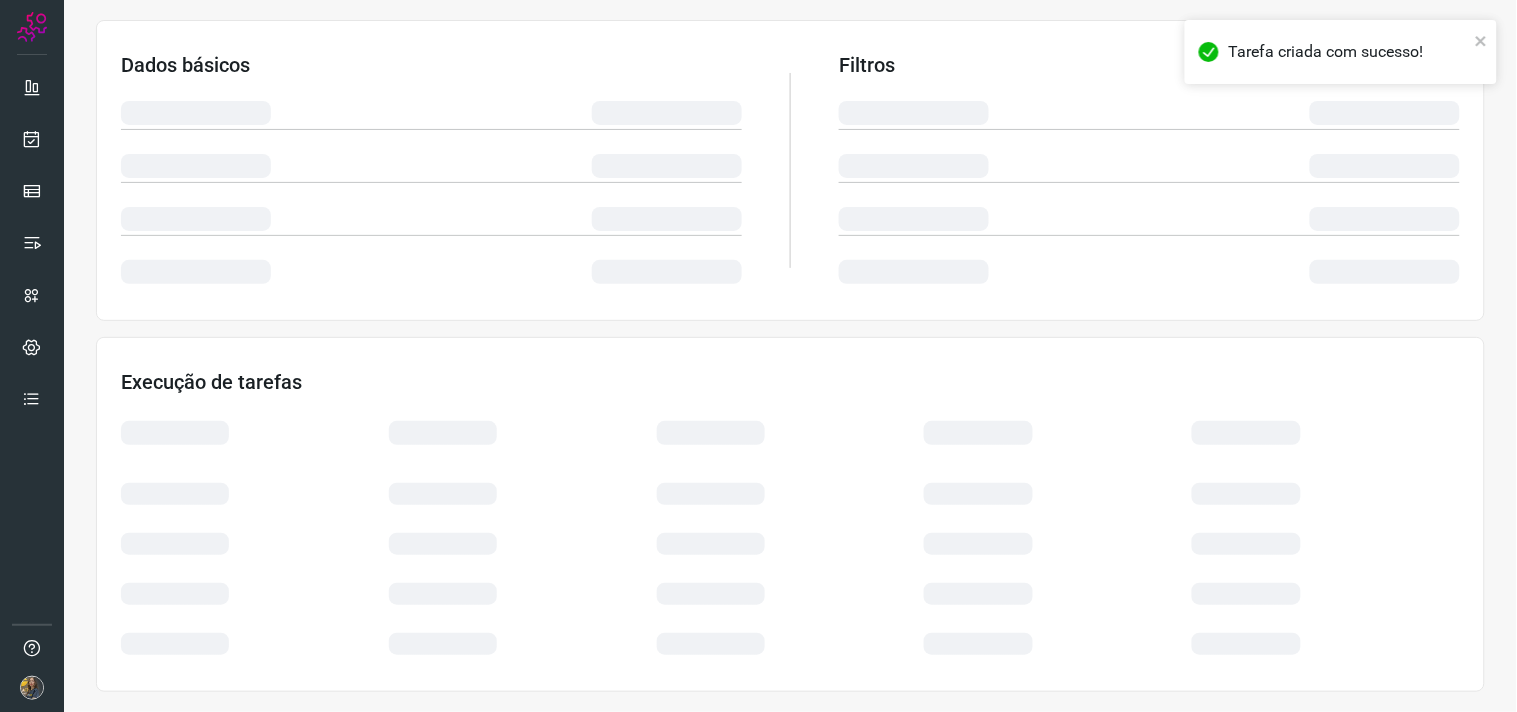 scroll, scrollTop: 321, scrollLeft: 0, axis: vertical 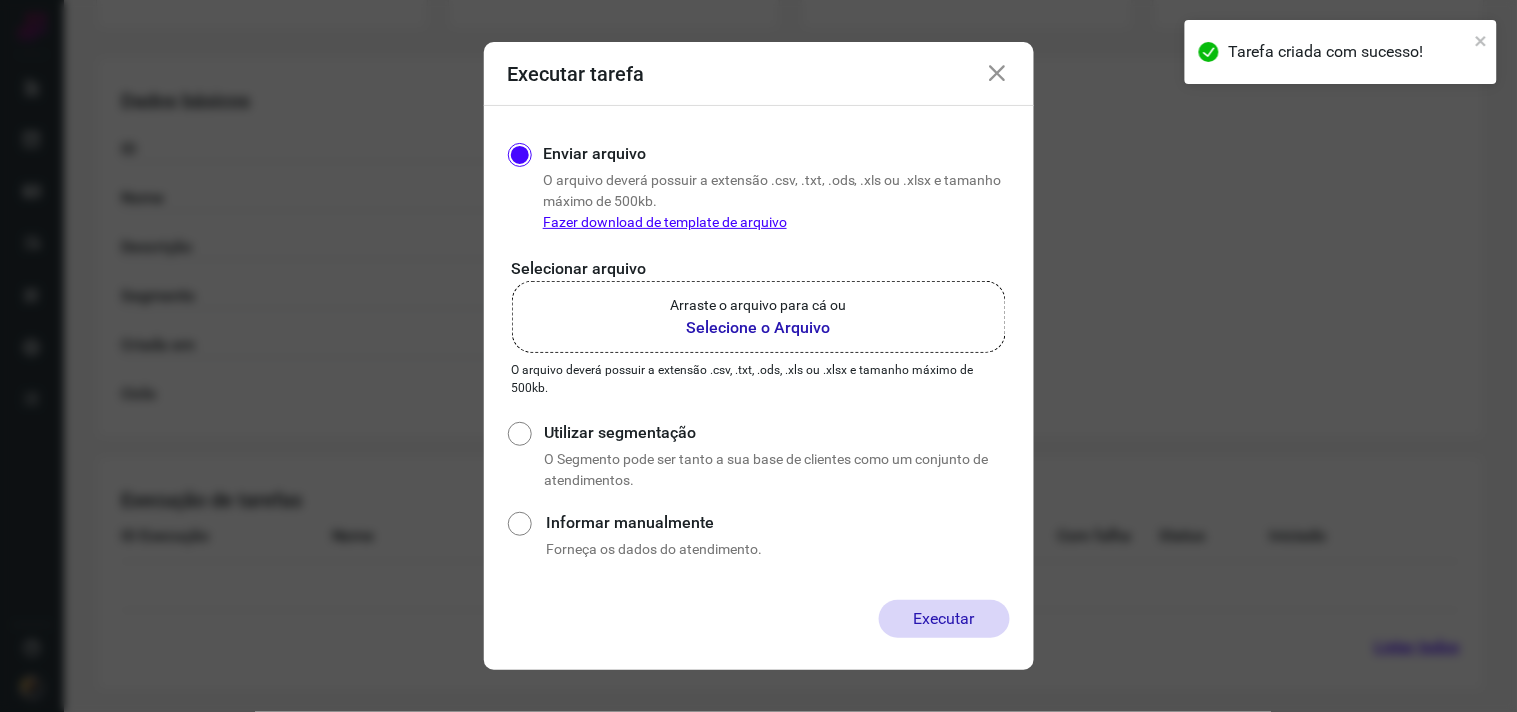 click on "Selecione o Arquivo" at bounding box center [759, 328] 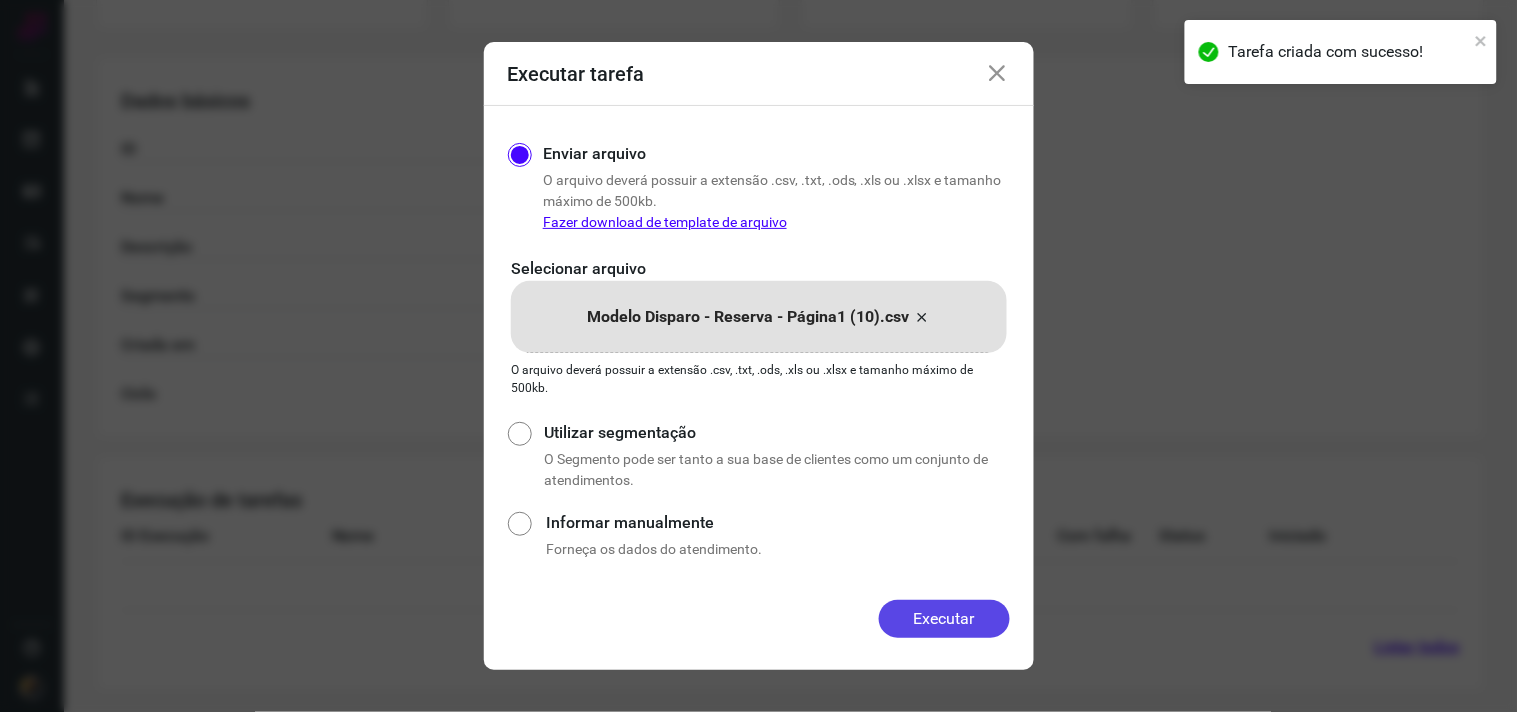 click on "Executar" at bounding box center (944, 619) 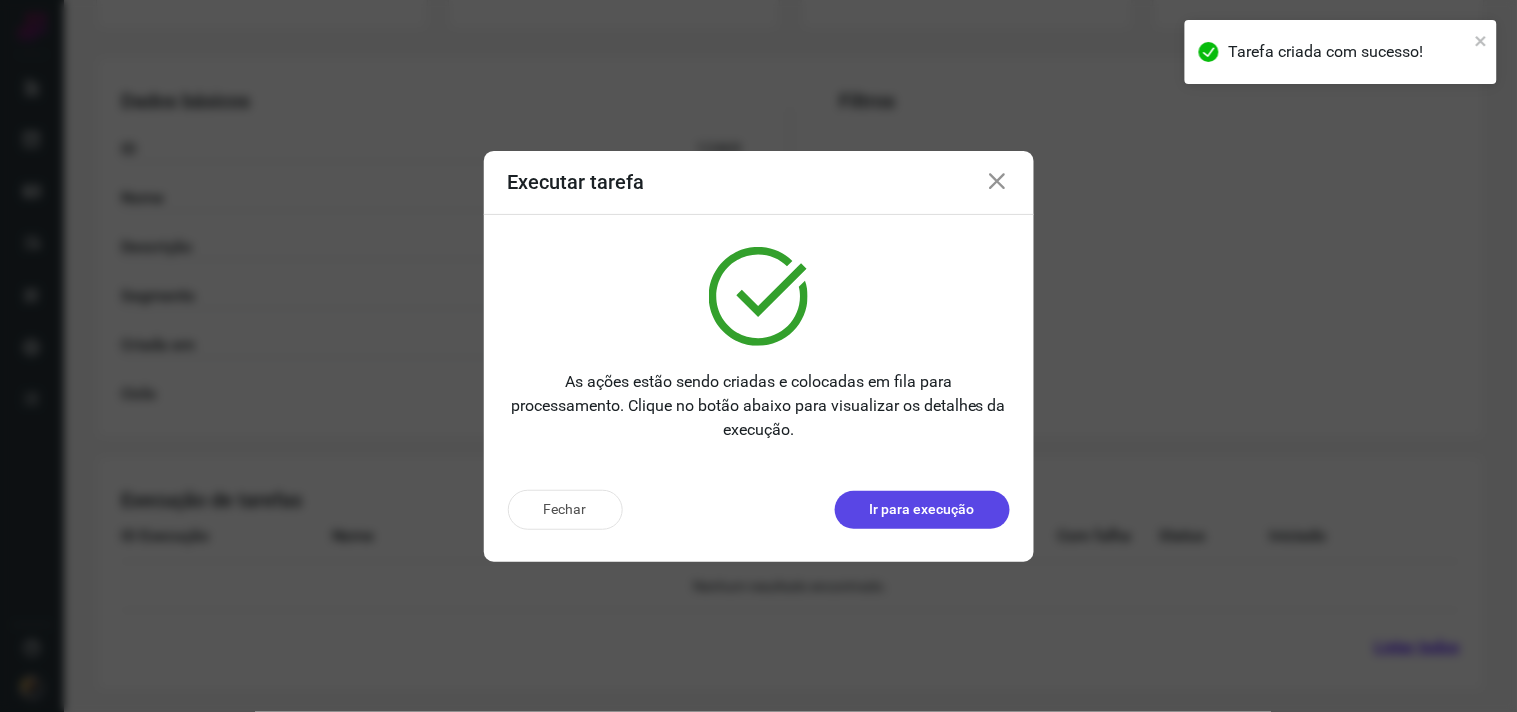 click on "Ir para execução" at bounding box center [922, 509] 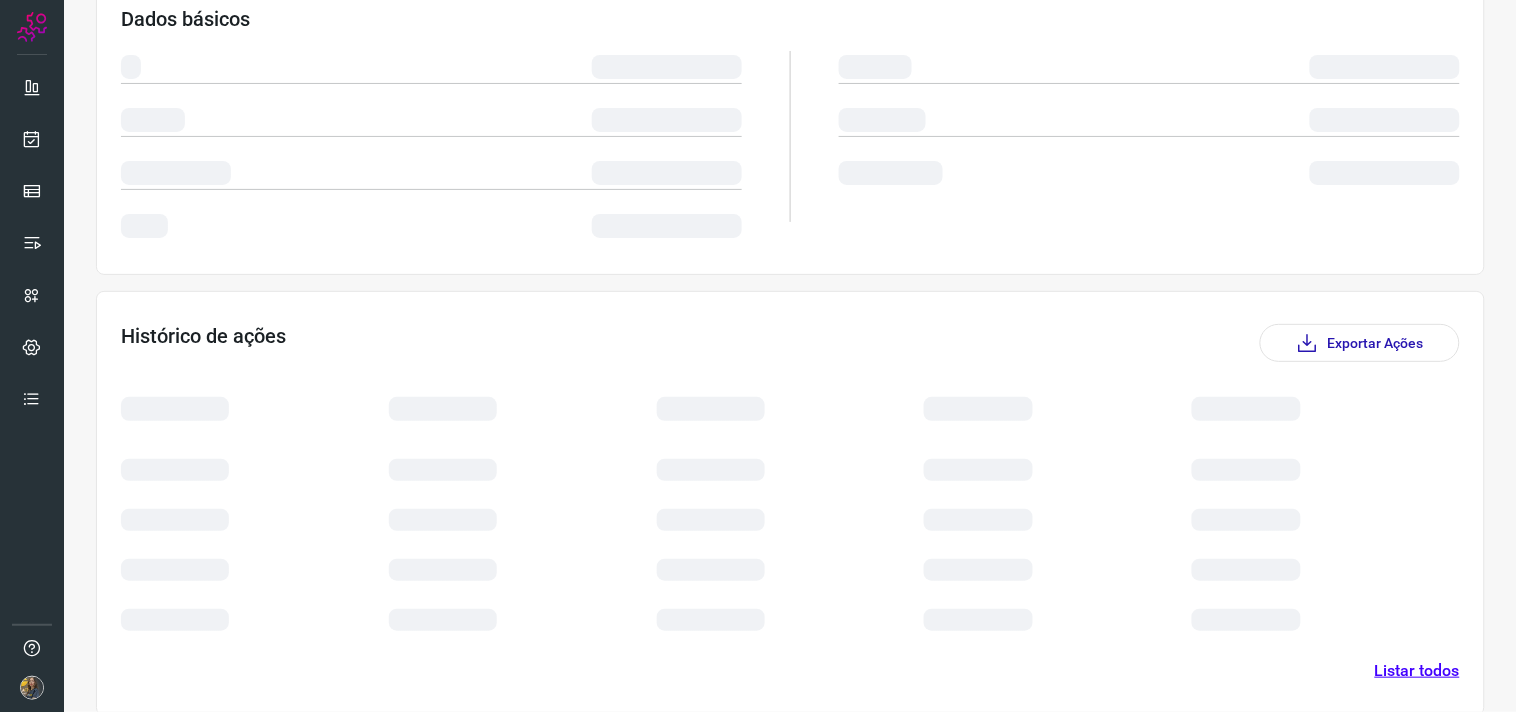 scroll, scrollTop: 162, scrollLeft: 0, axis: vertical 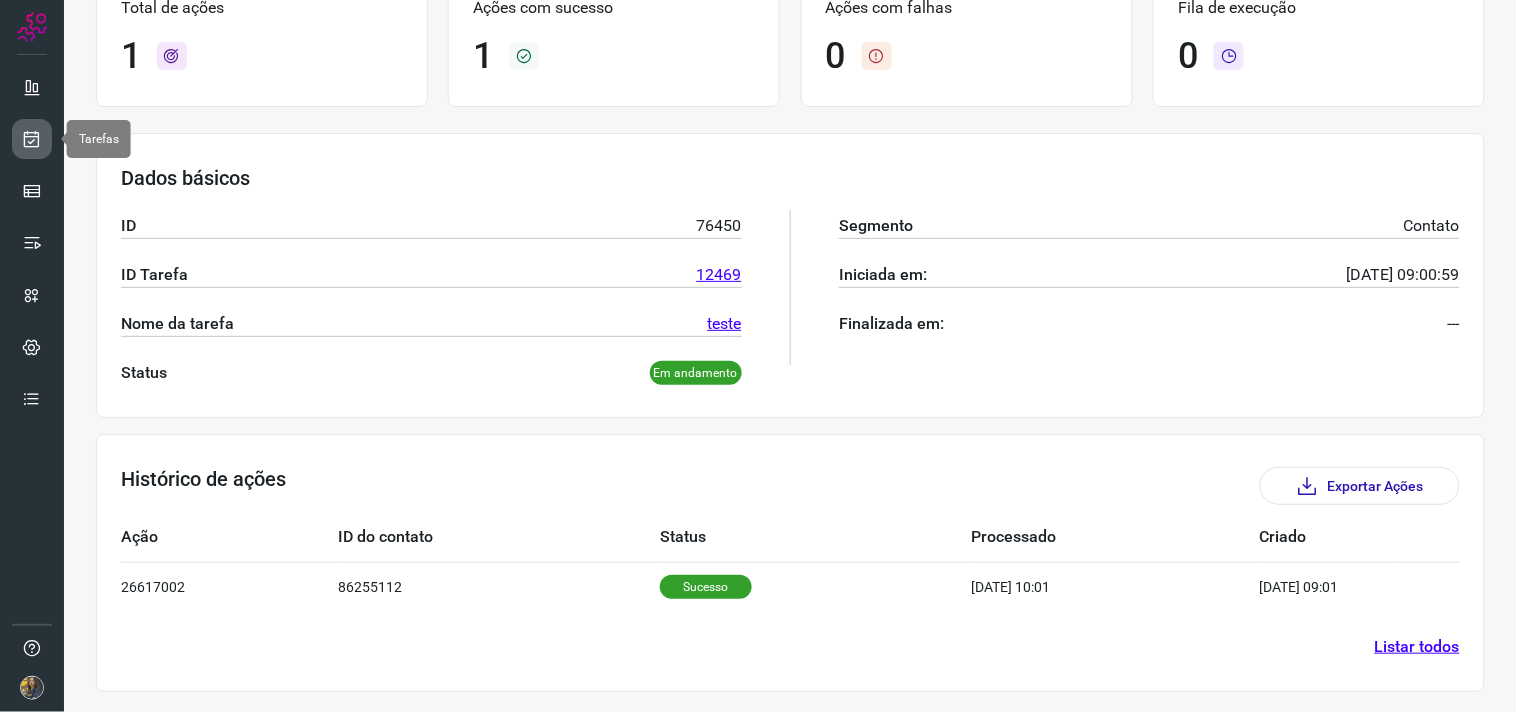 click at bounding box center (32, 139) 